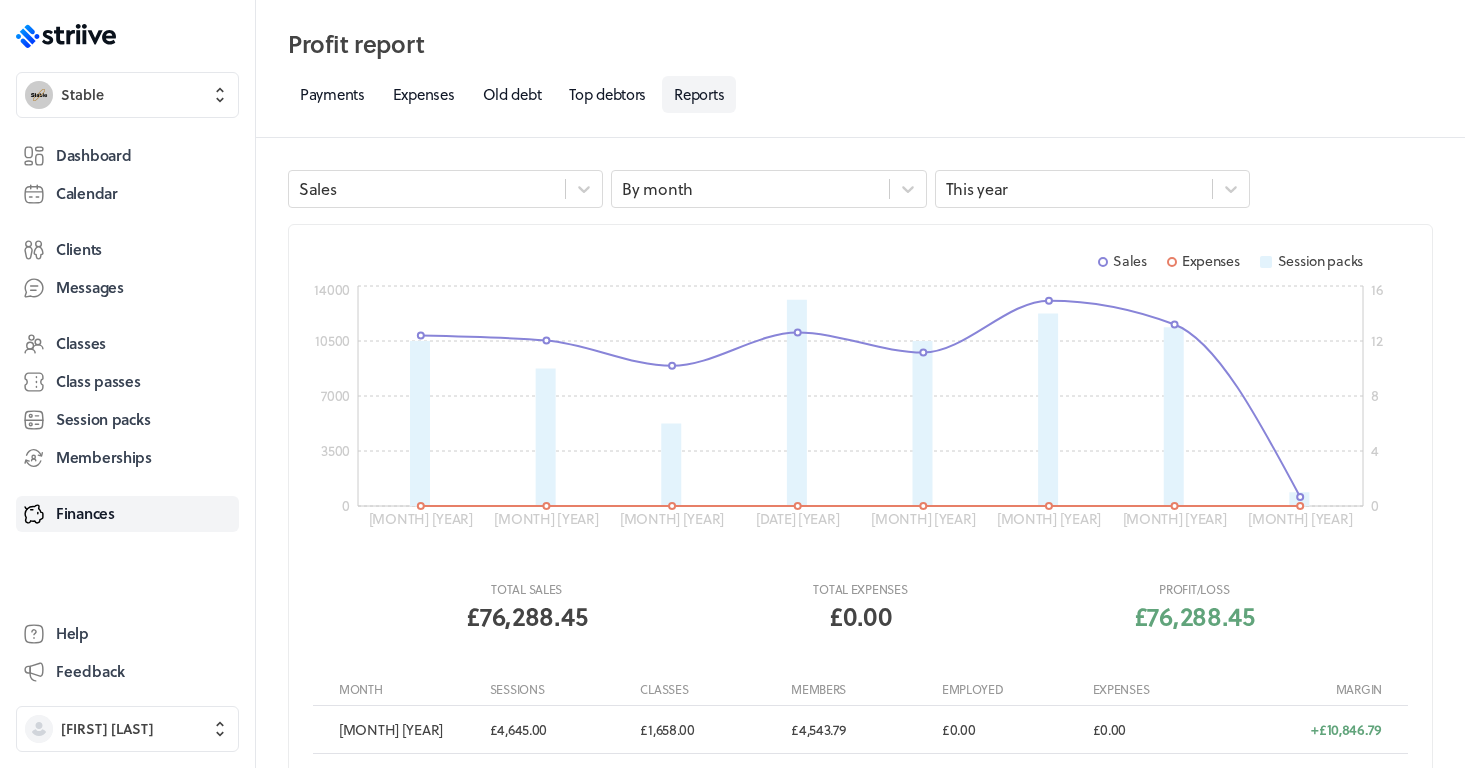 scroll, scrollTop: 442, scrollLeft: 0, axis: vertical 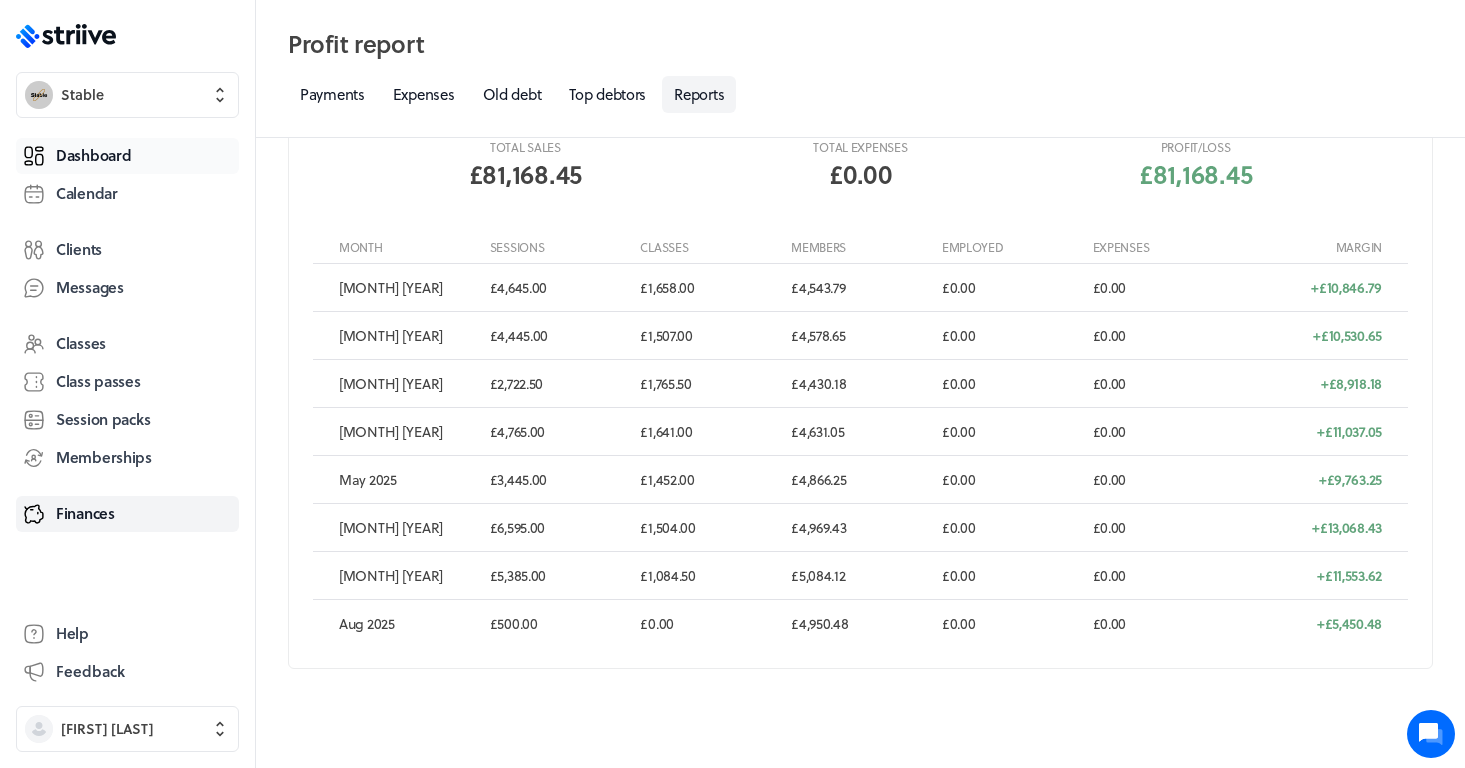 click on "Dashboard" at bounding box center [93, 155] 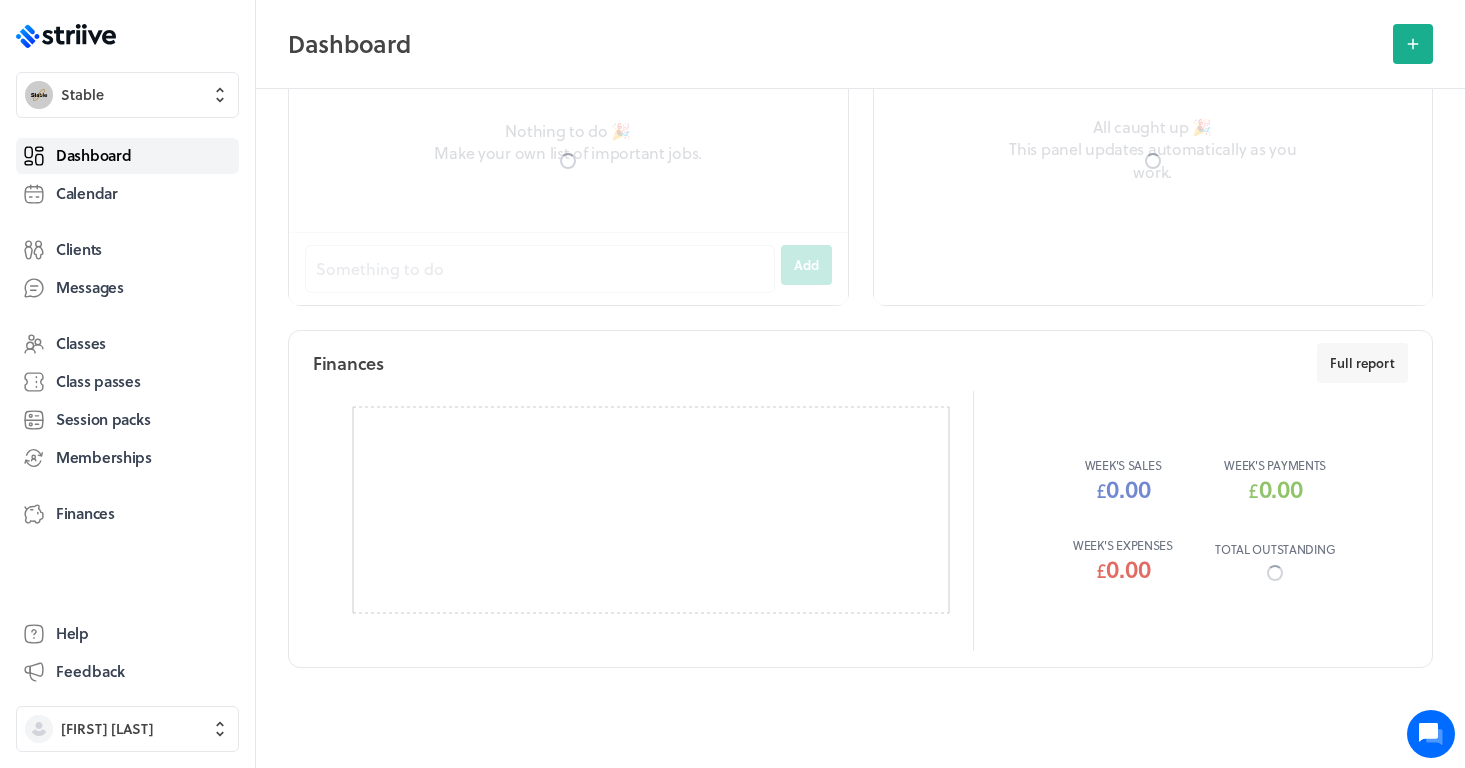 scroll, scrollTop: 0, scrollLeft: 0, axis: both 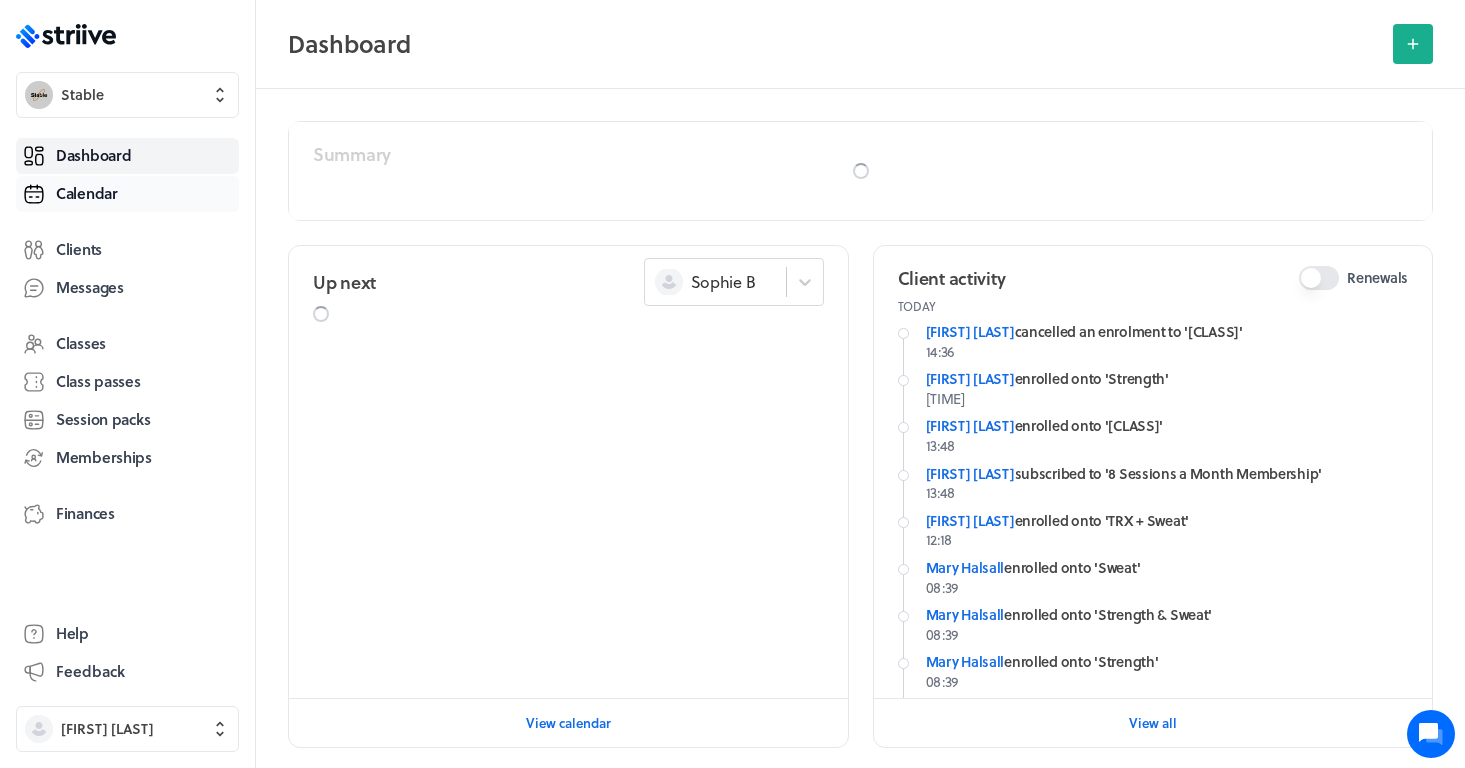click on "Calendar" at bounding box center (87, 193) 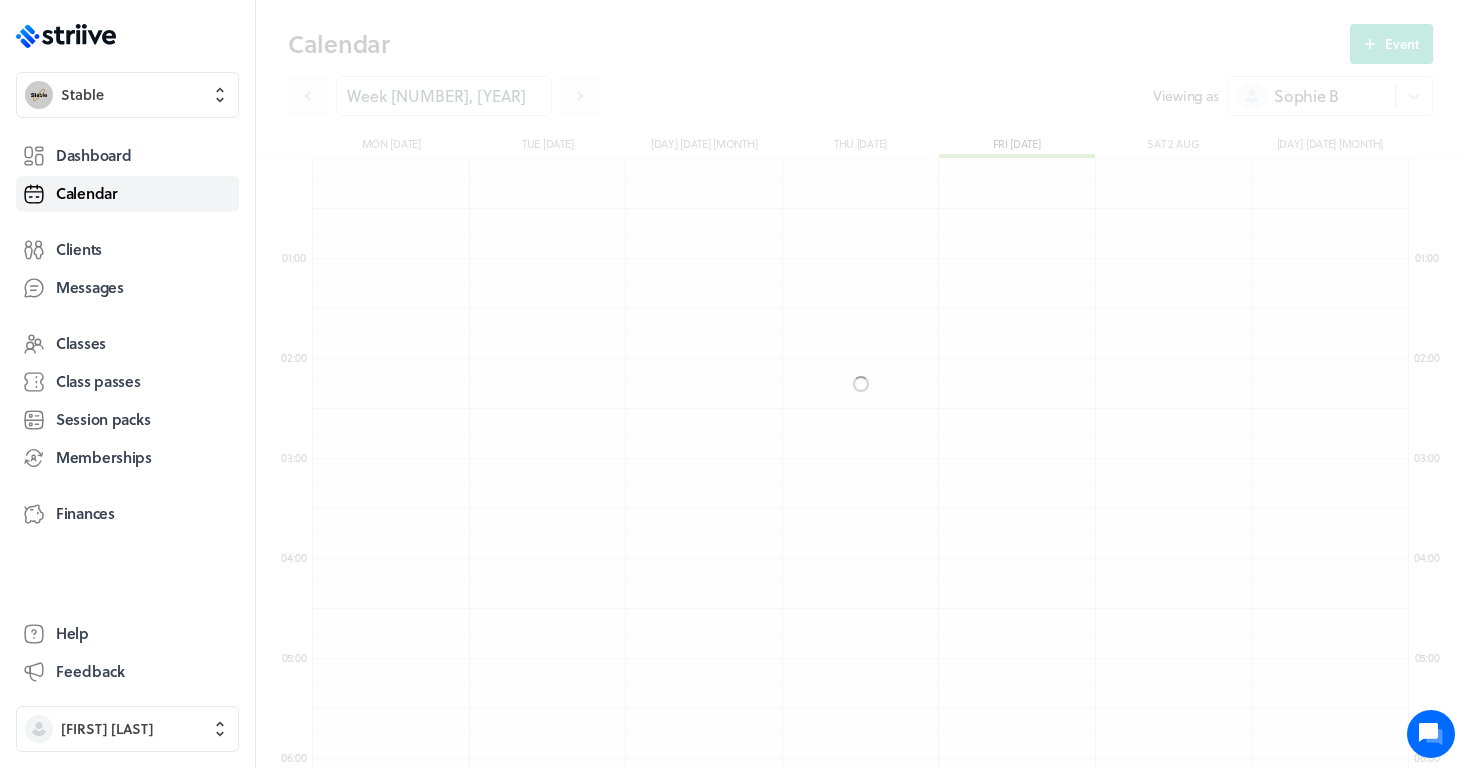 scroll, scrollTop: 600, scrollLeft: 0, axis: vertical 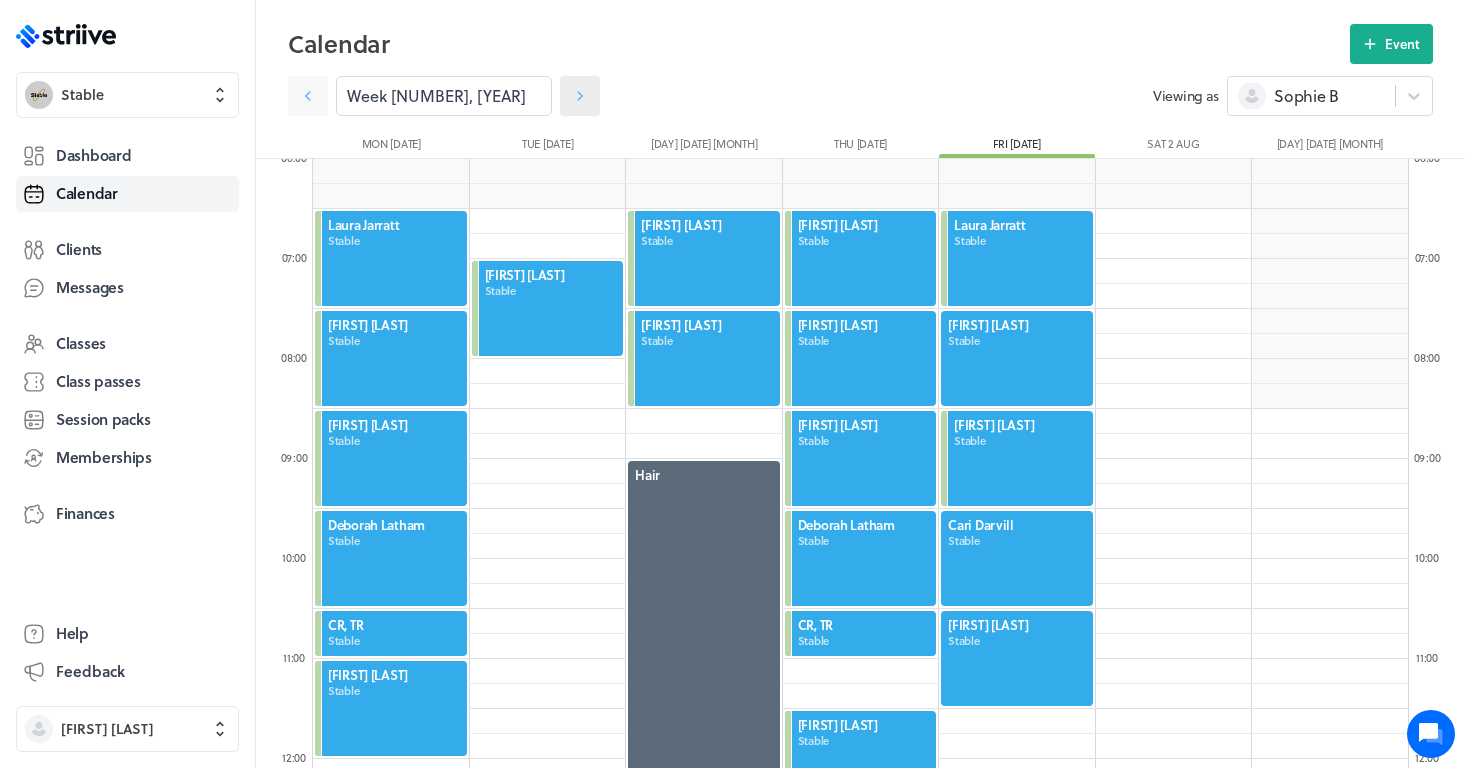 click at bounding box center [580, 96] 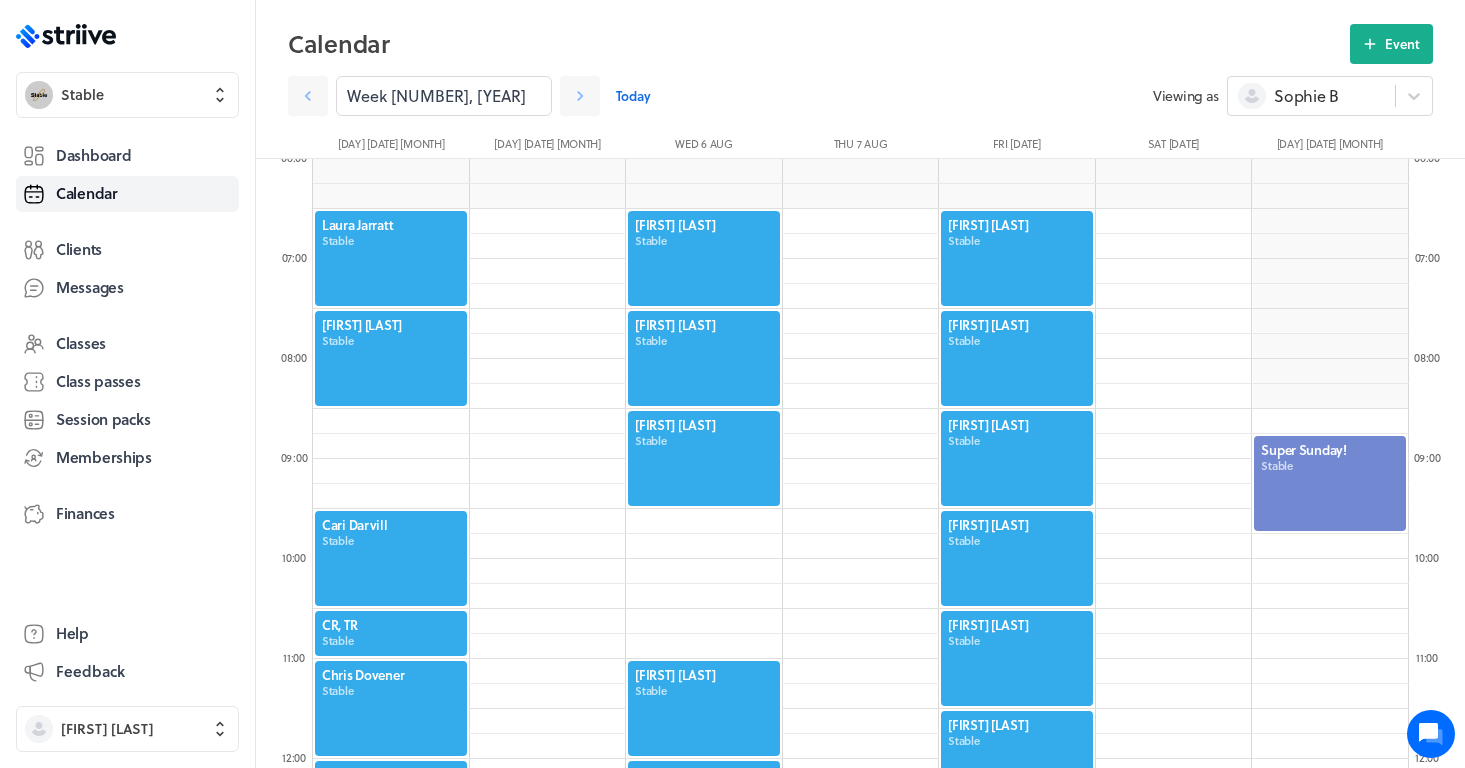 click at bounding box center [704, 258] 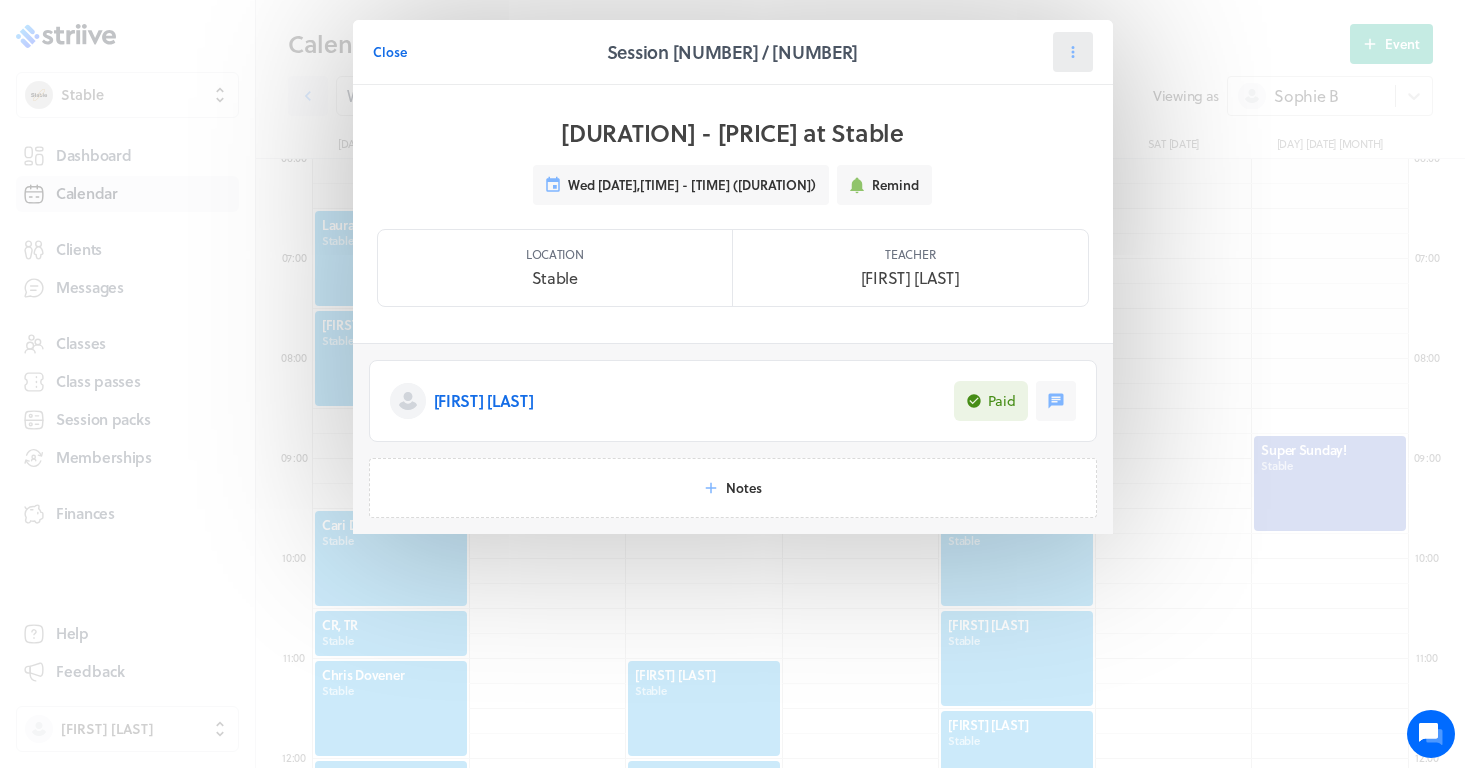 click 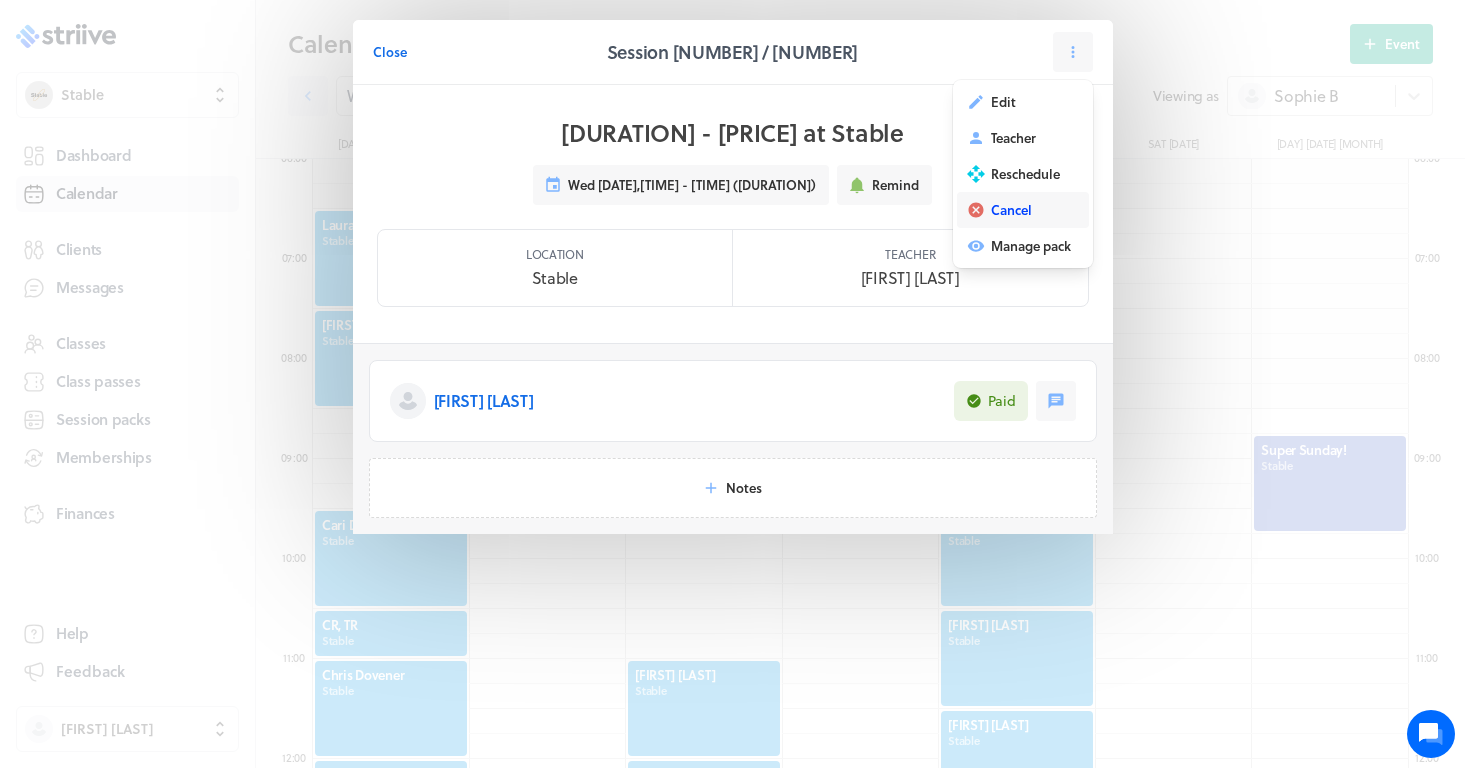 click on "Cancel" at bounding box center [1011, 210] 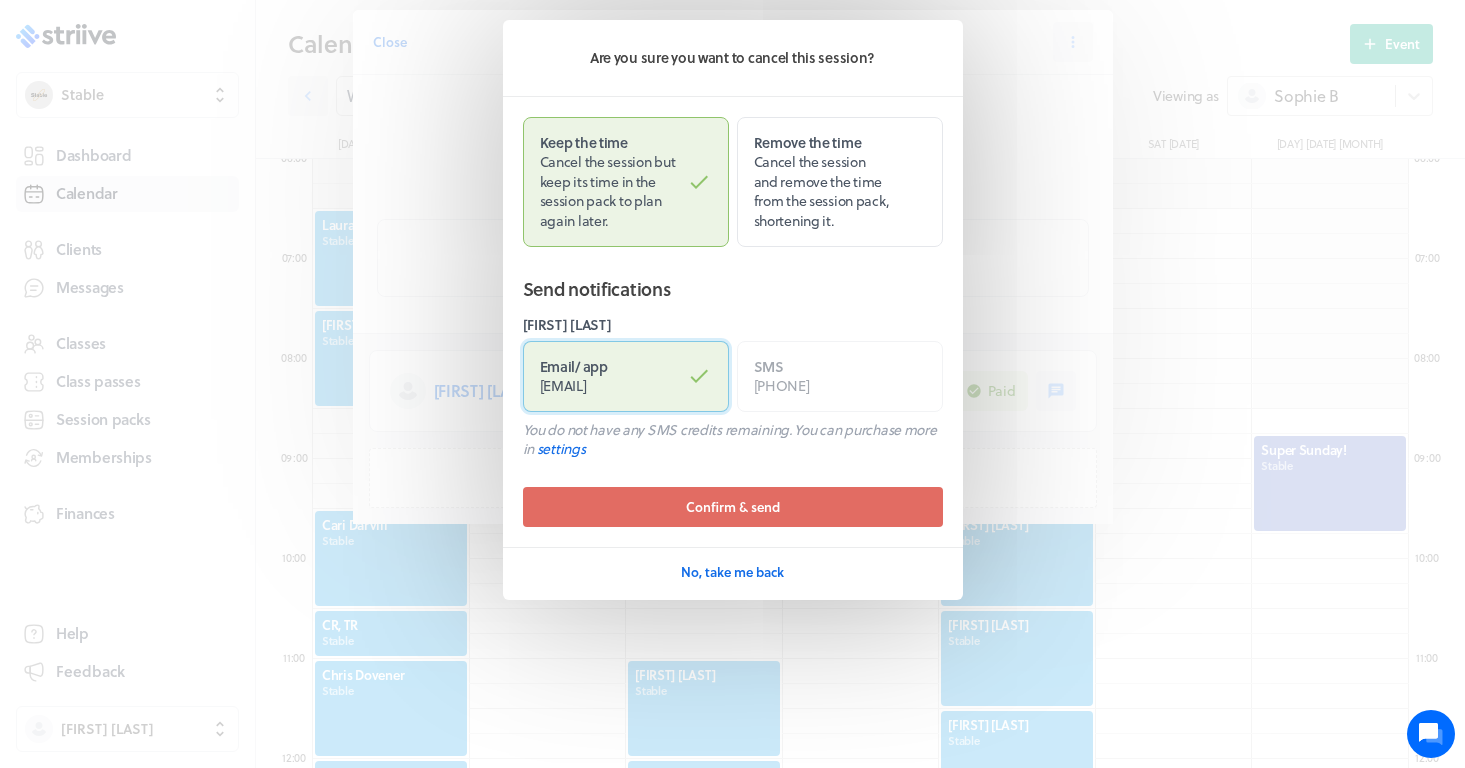 click on "[EMAIL]" at bounding box center [563, 385] 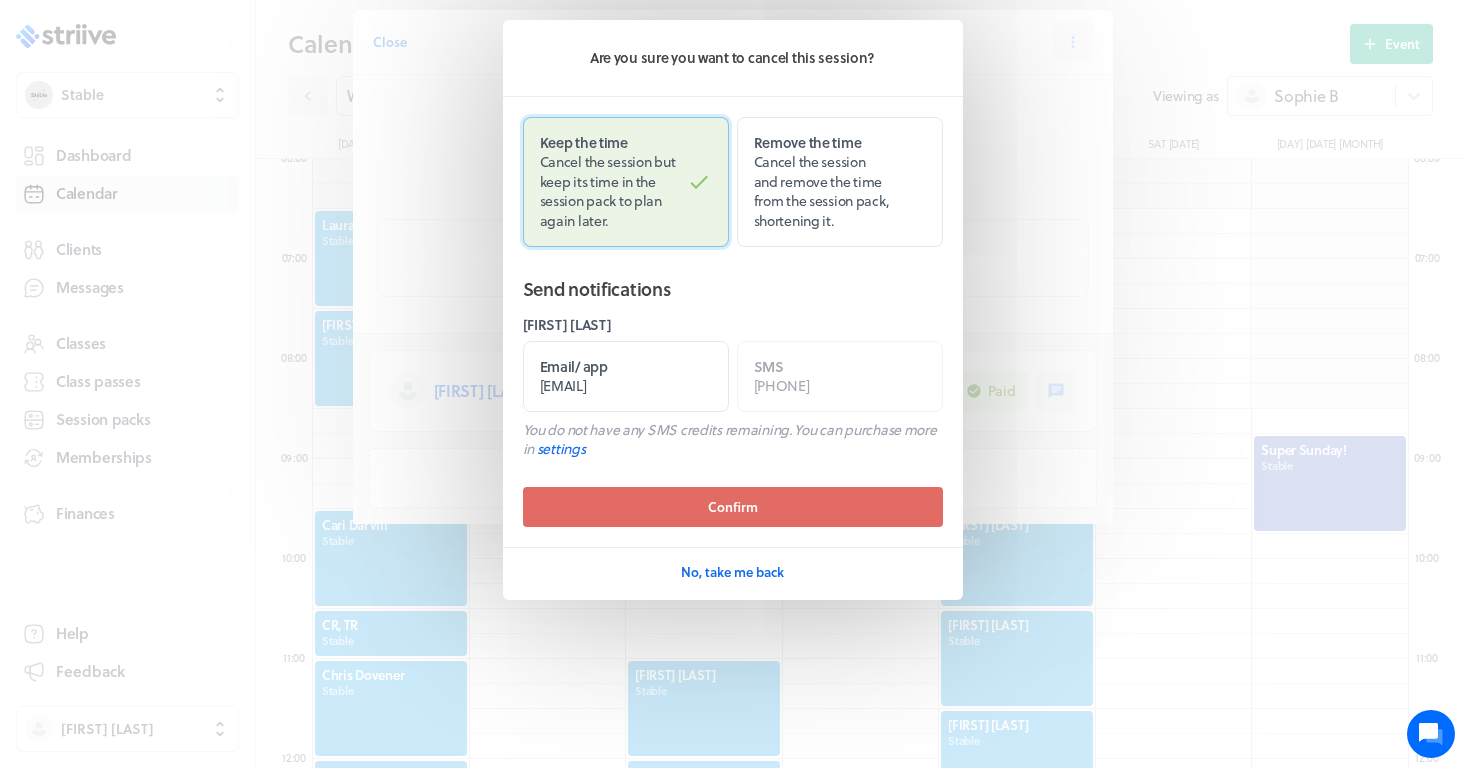 click on "Keep the time Cancel the session but keep its time in the session pack to plan again later." at bounding box center (626, 182) 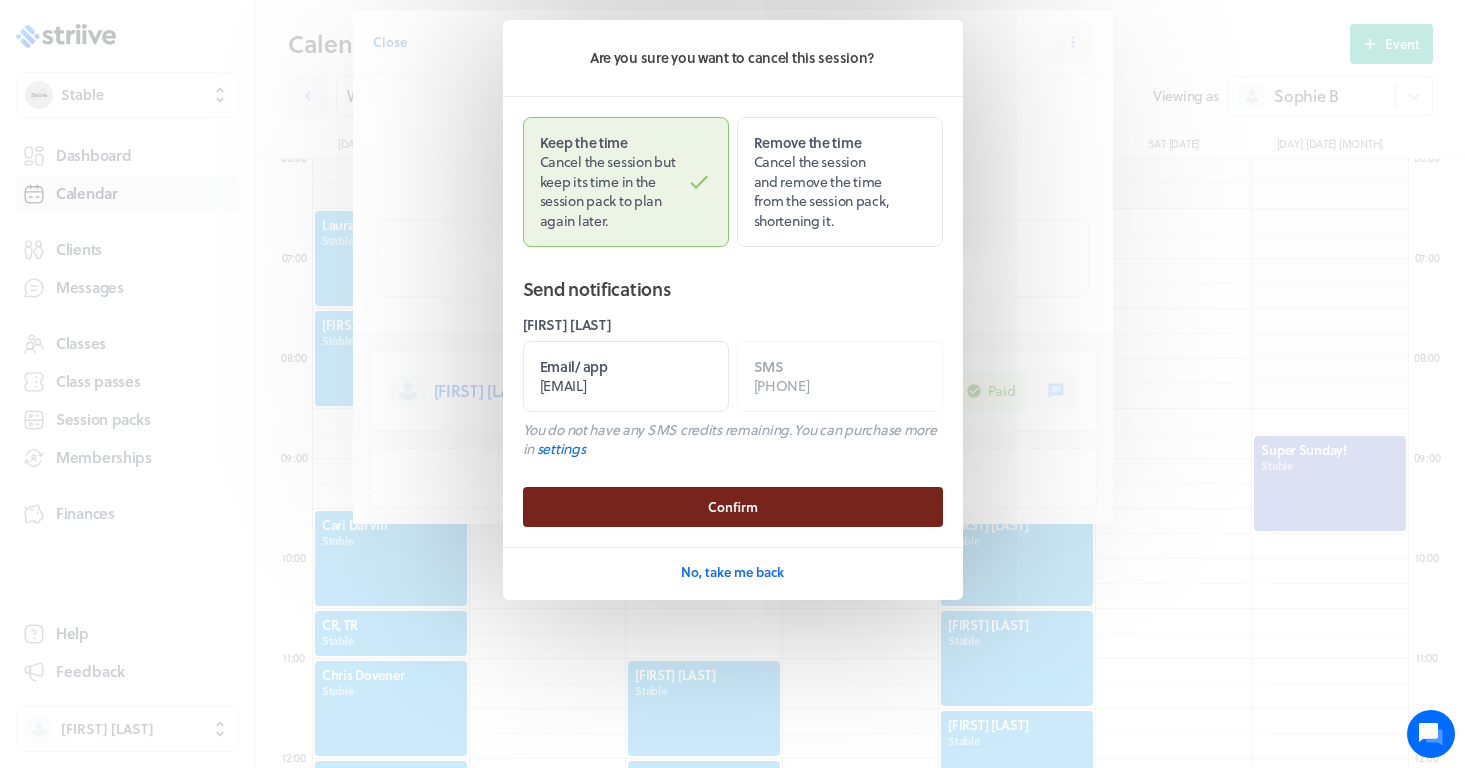click on "Confirm" at bounding box center [733, 507] 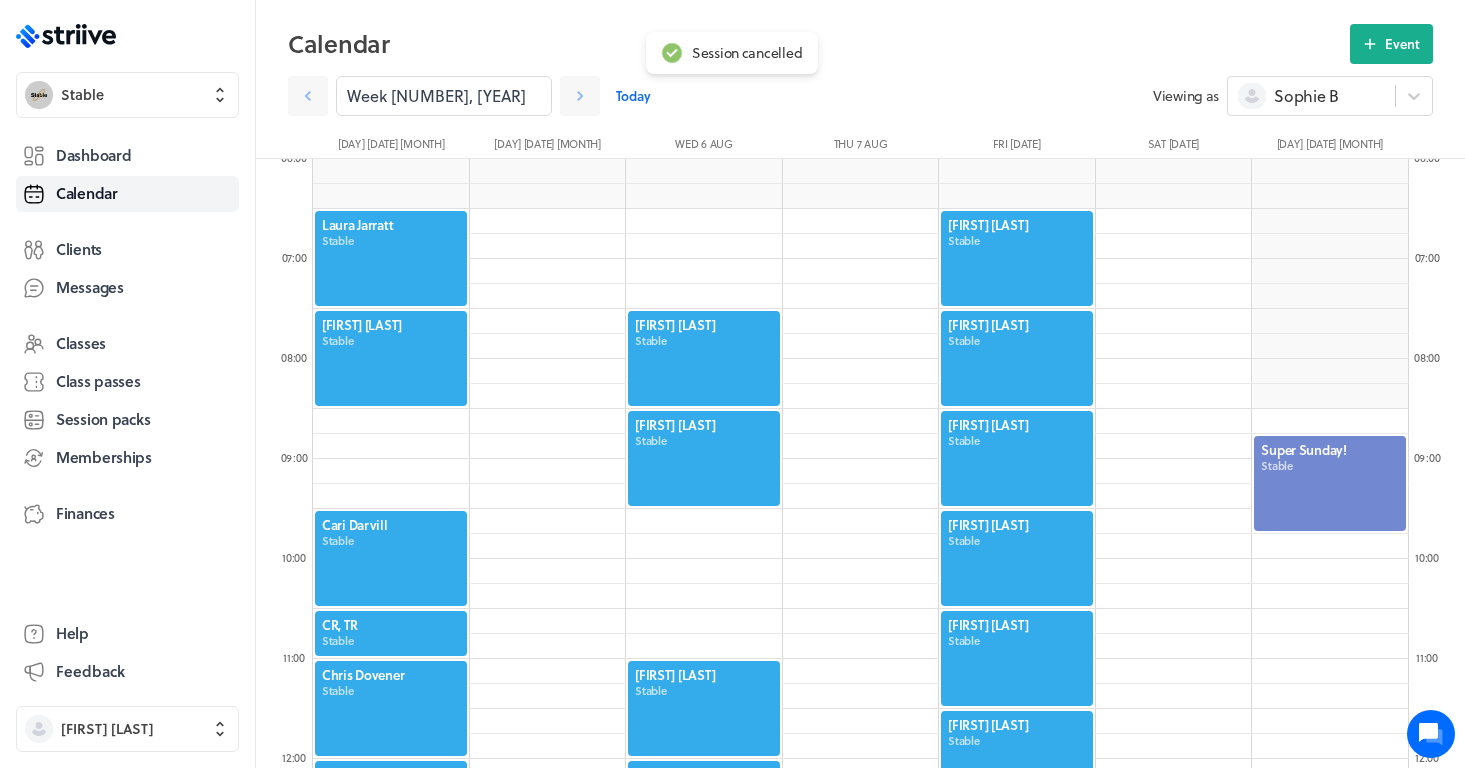 click at bounding box center [1017, 258] 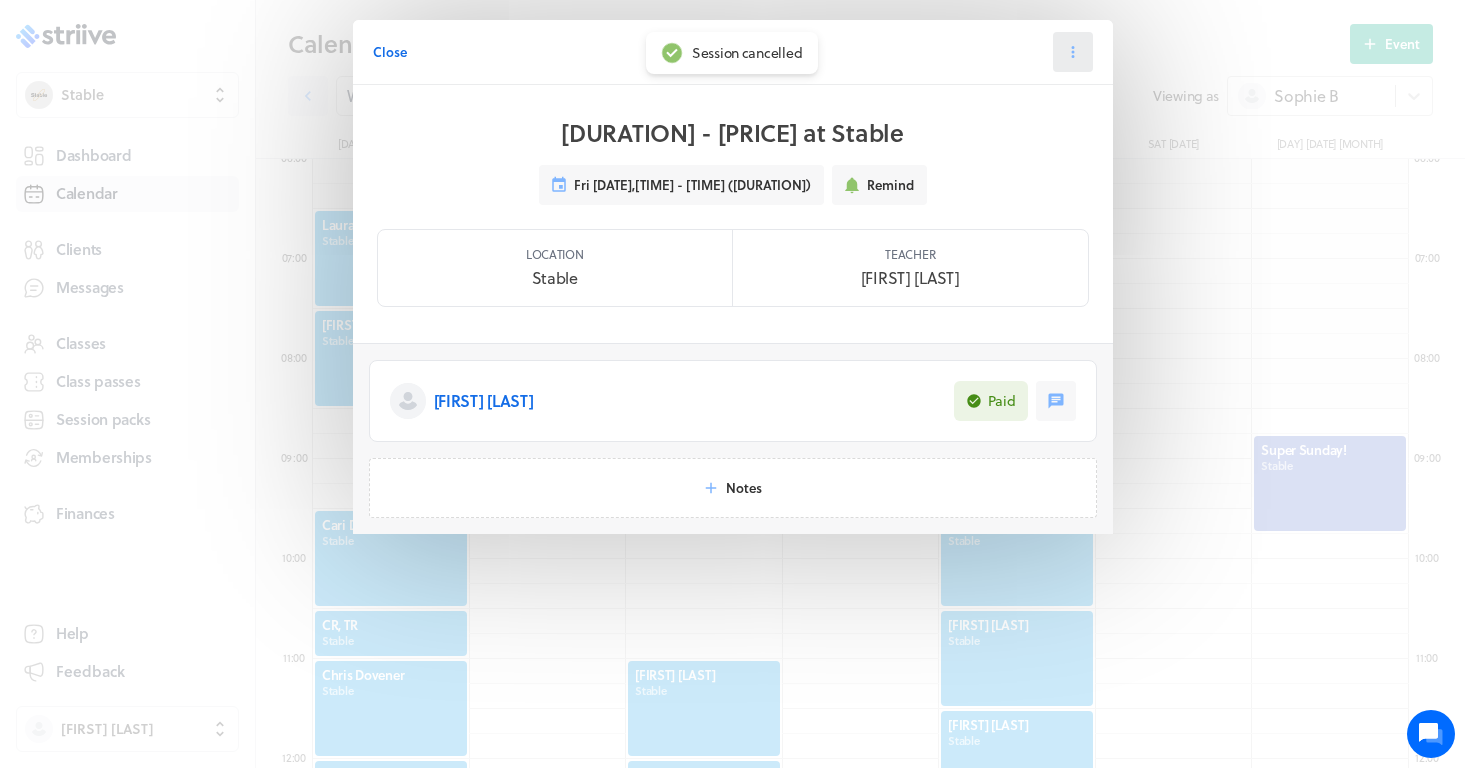 click at bounding box center (1073, 52) 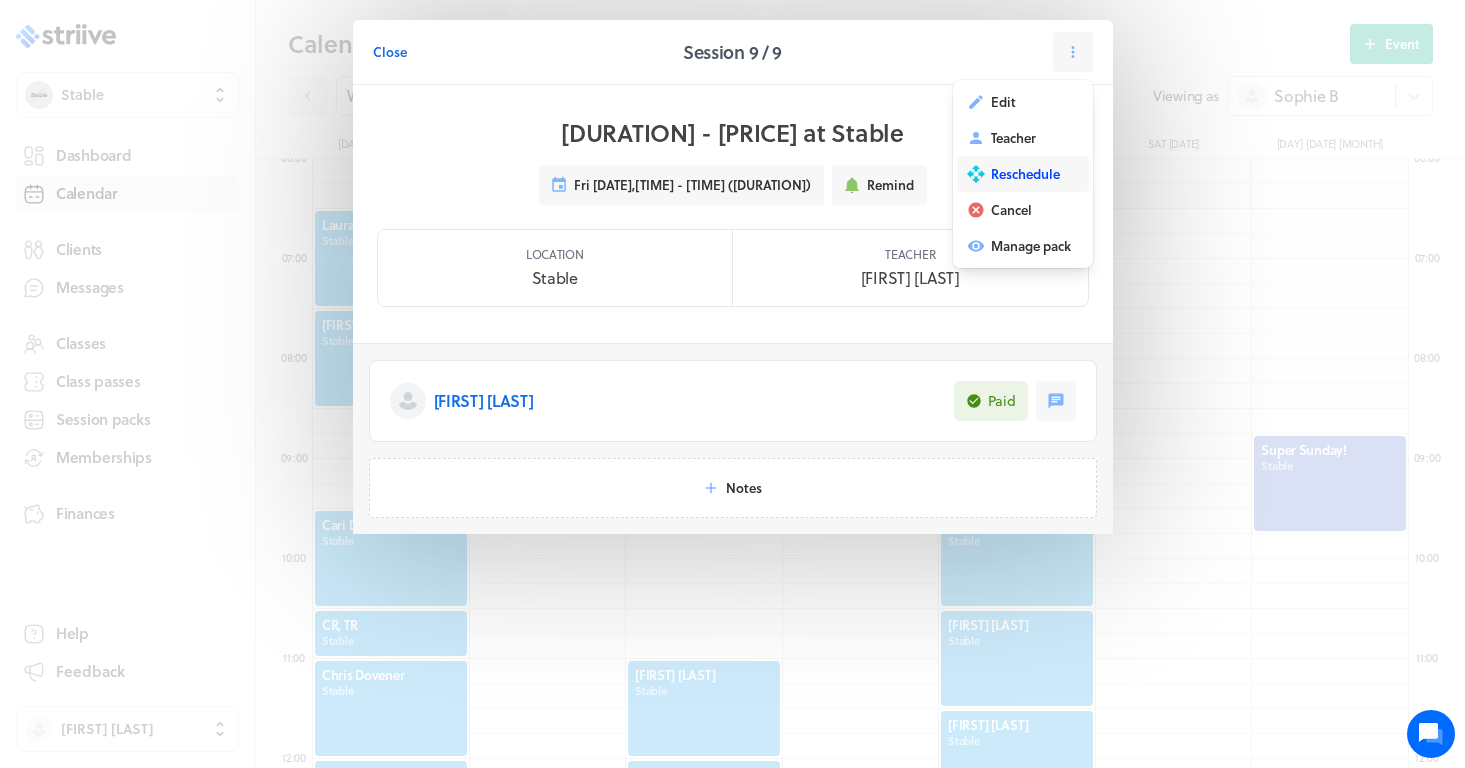 click on "Reschedule" at bounding box center [1025, 174] 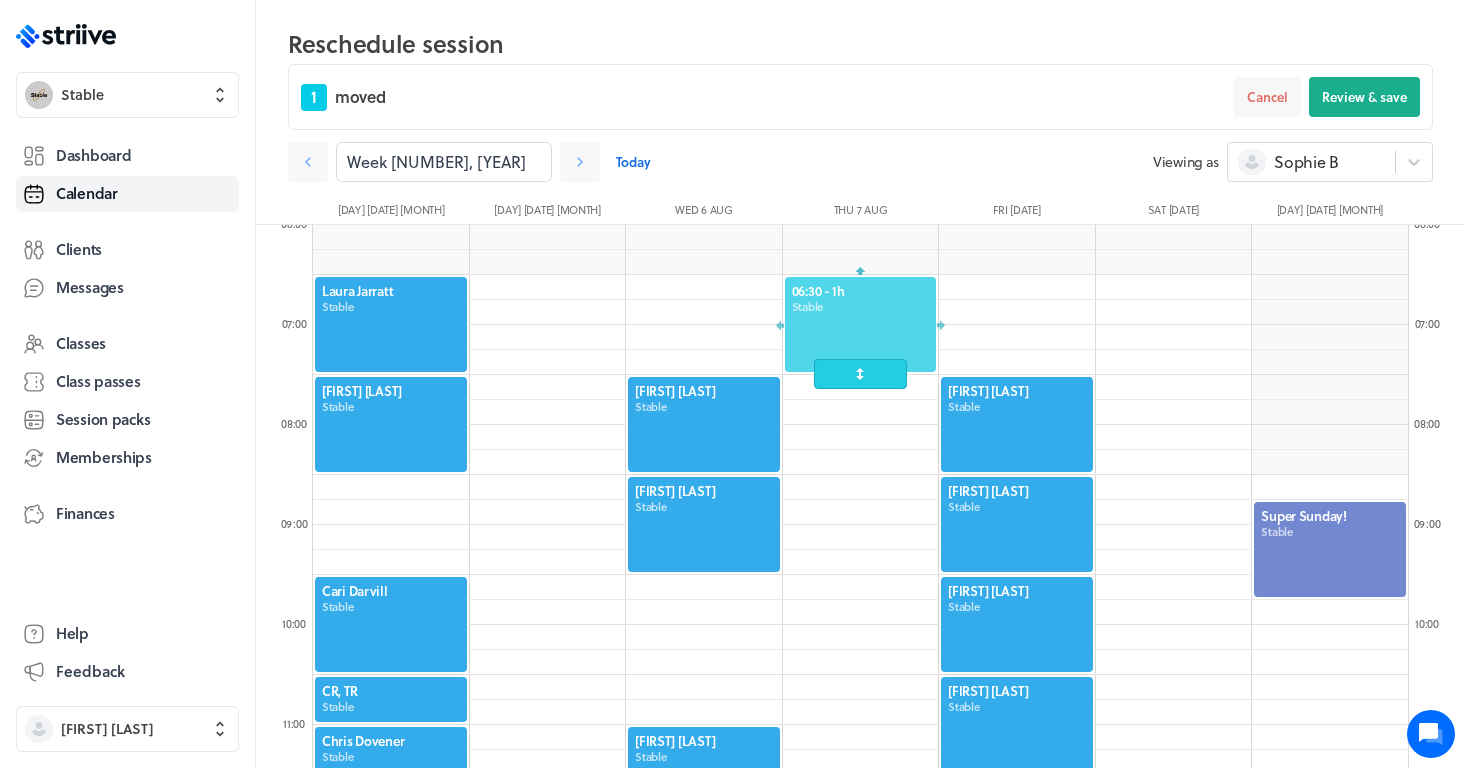 drag, startPoint x: 1019, startPoint y: 315, endPoint x: 913, endPoint y: 315, distance: 106 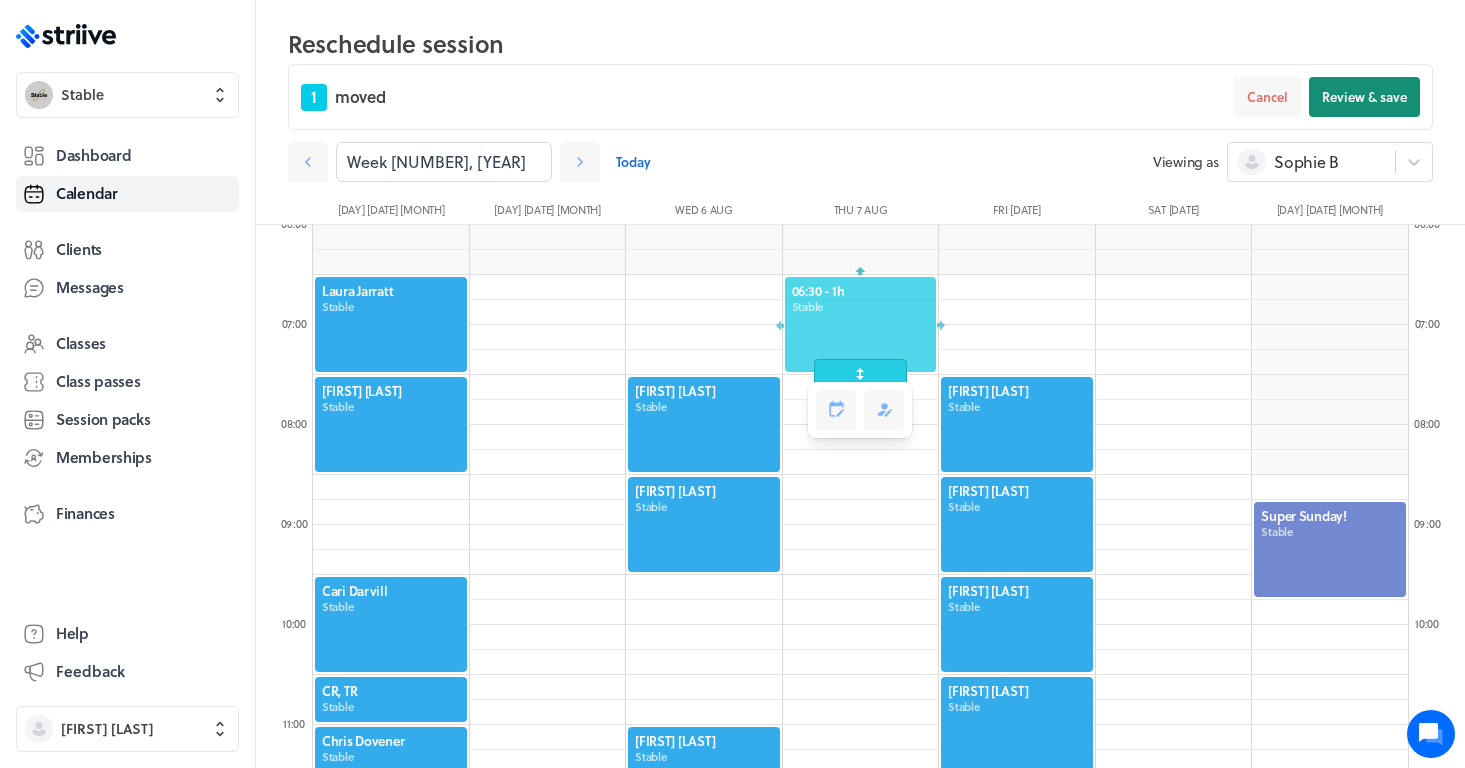 click on "Review & save" at bounding box center (1364, 97) 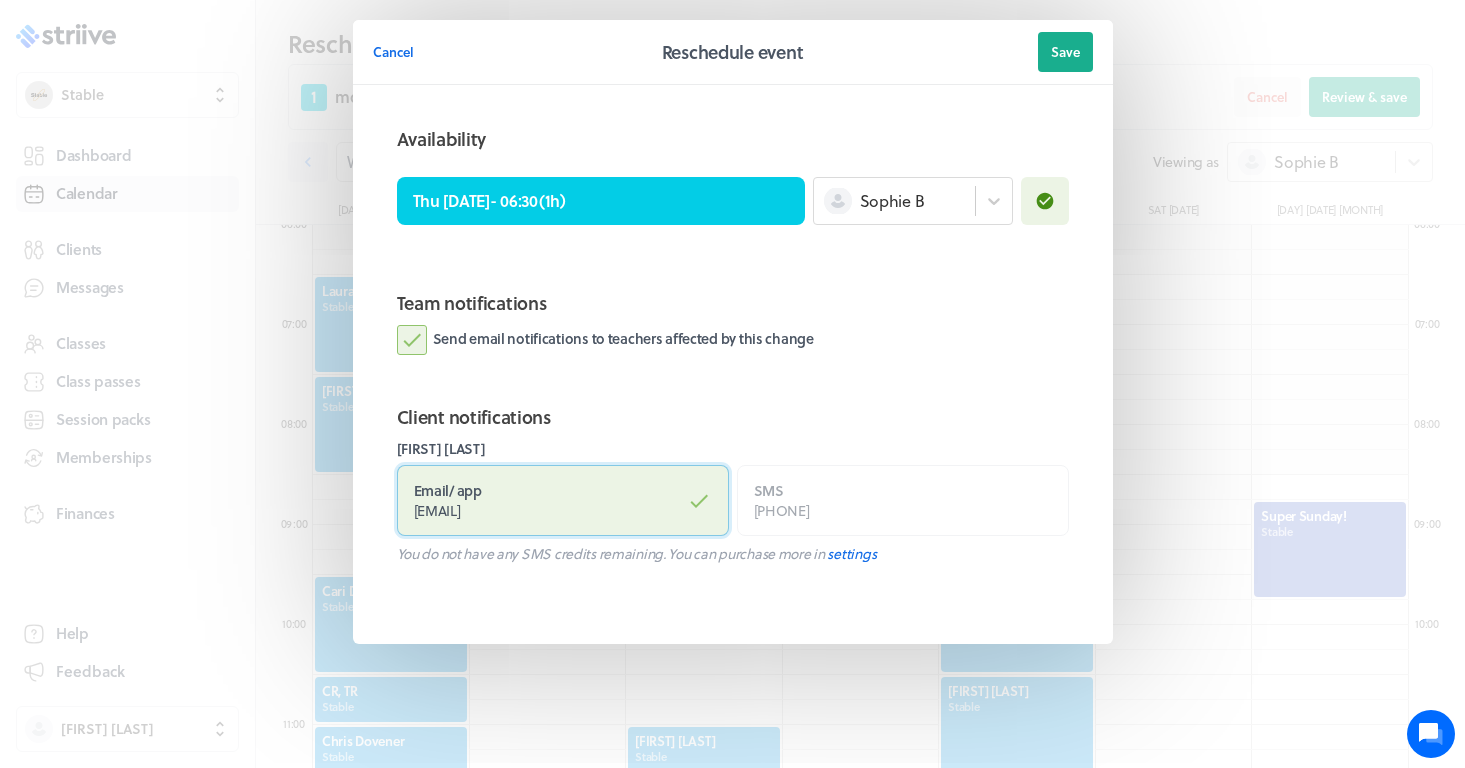 click on "[EMAIL]" at bounding box center (437, 510) 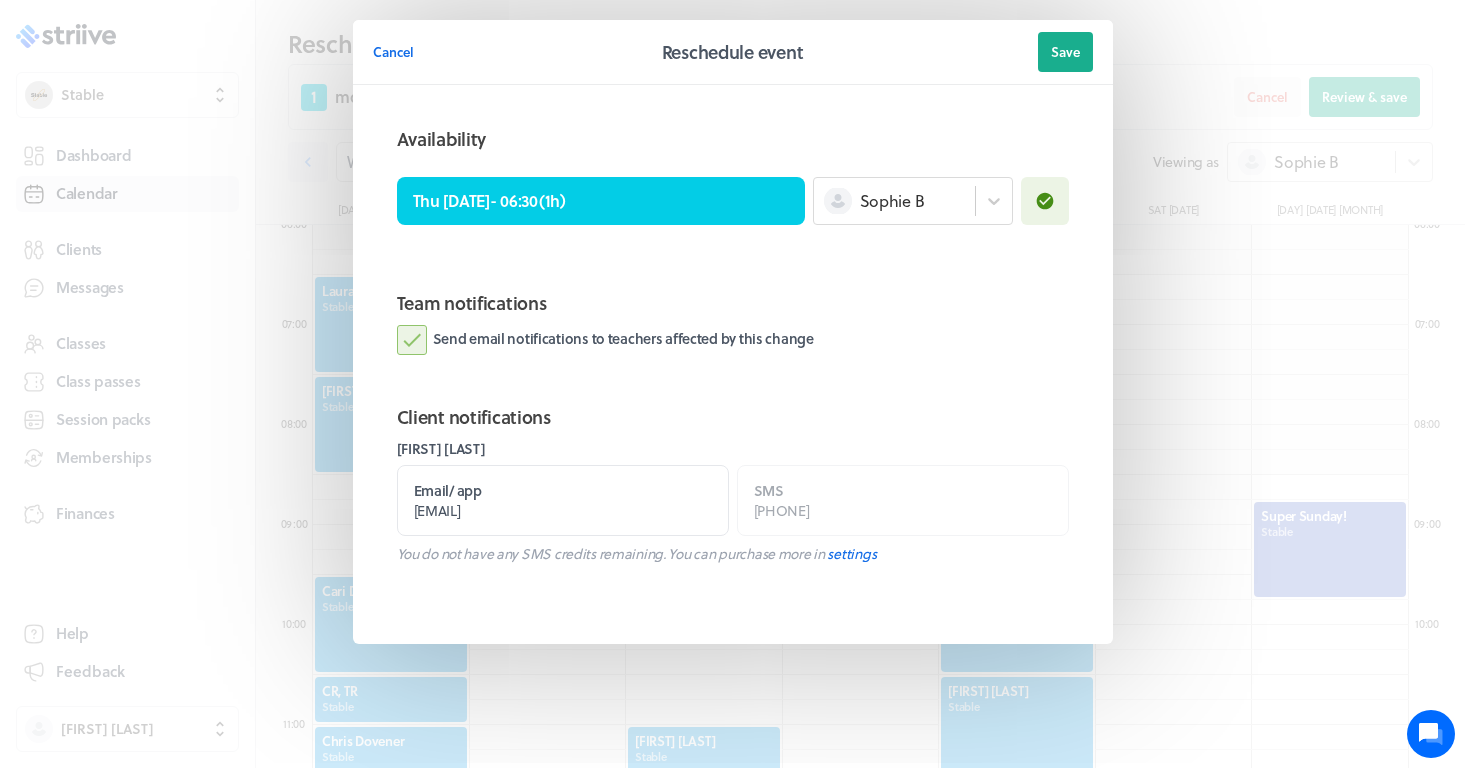 click on "Team notifications Send email notifications to teachers affected by this change" at bounding box center [733, 330] 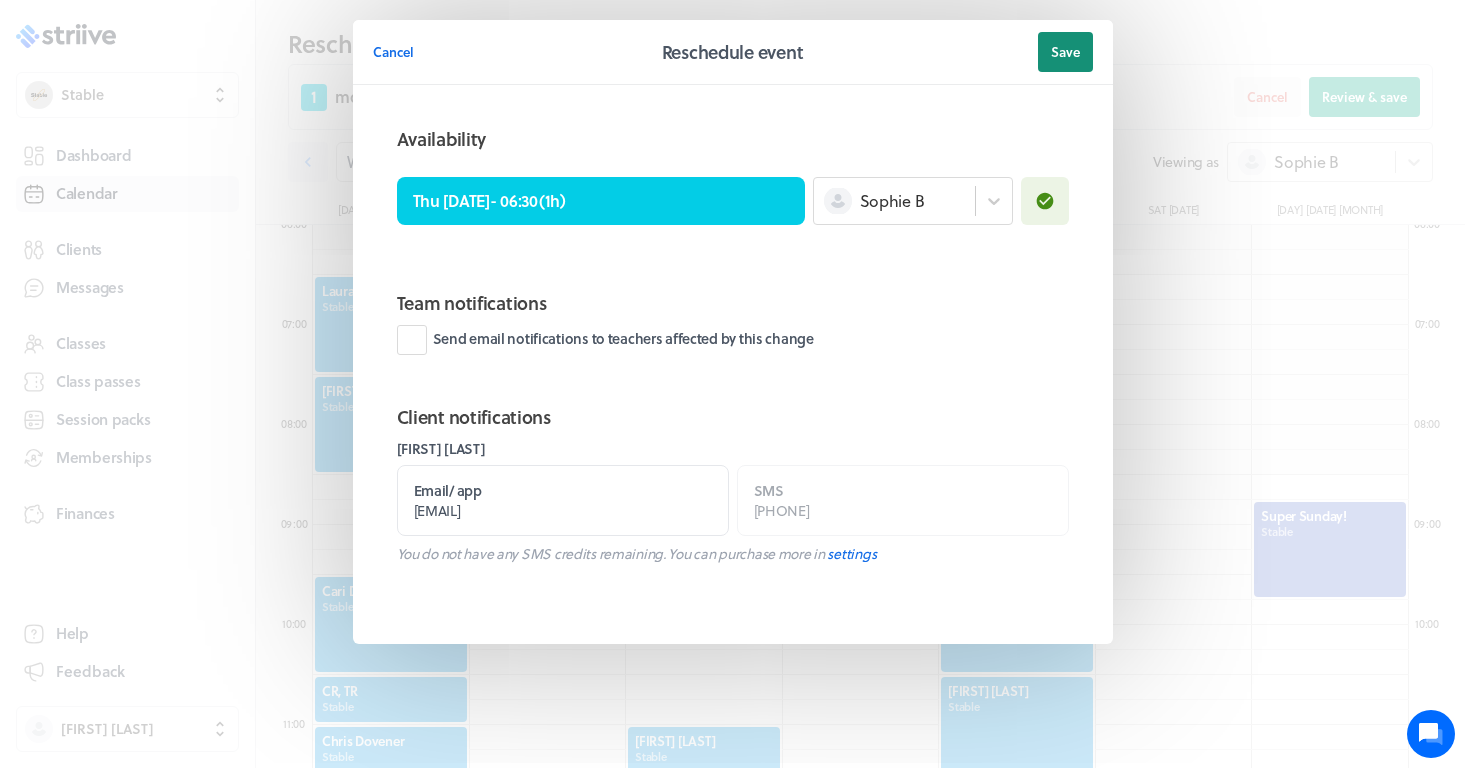 click on "Save" at bounding box center (1065, 52) 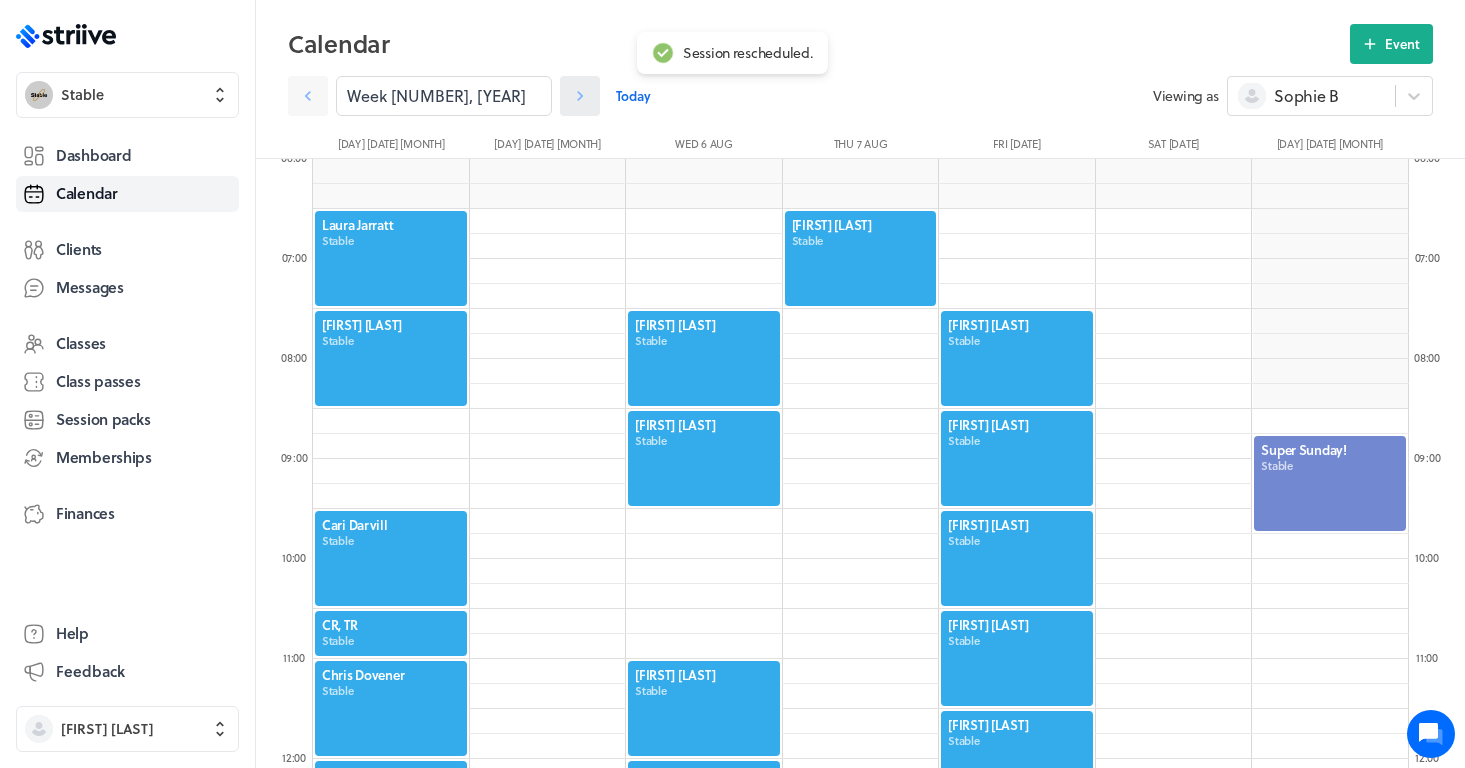 click 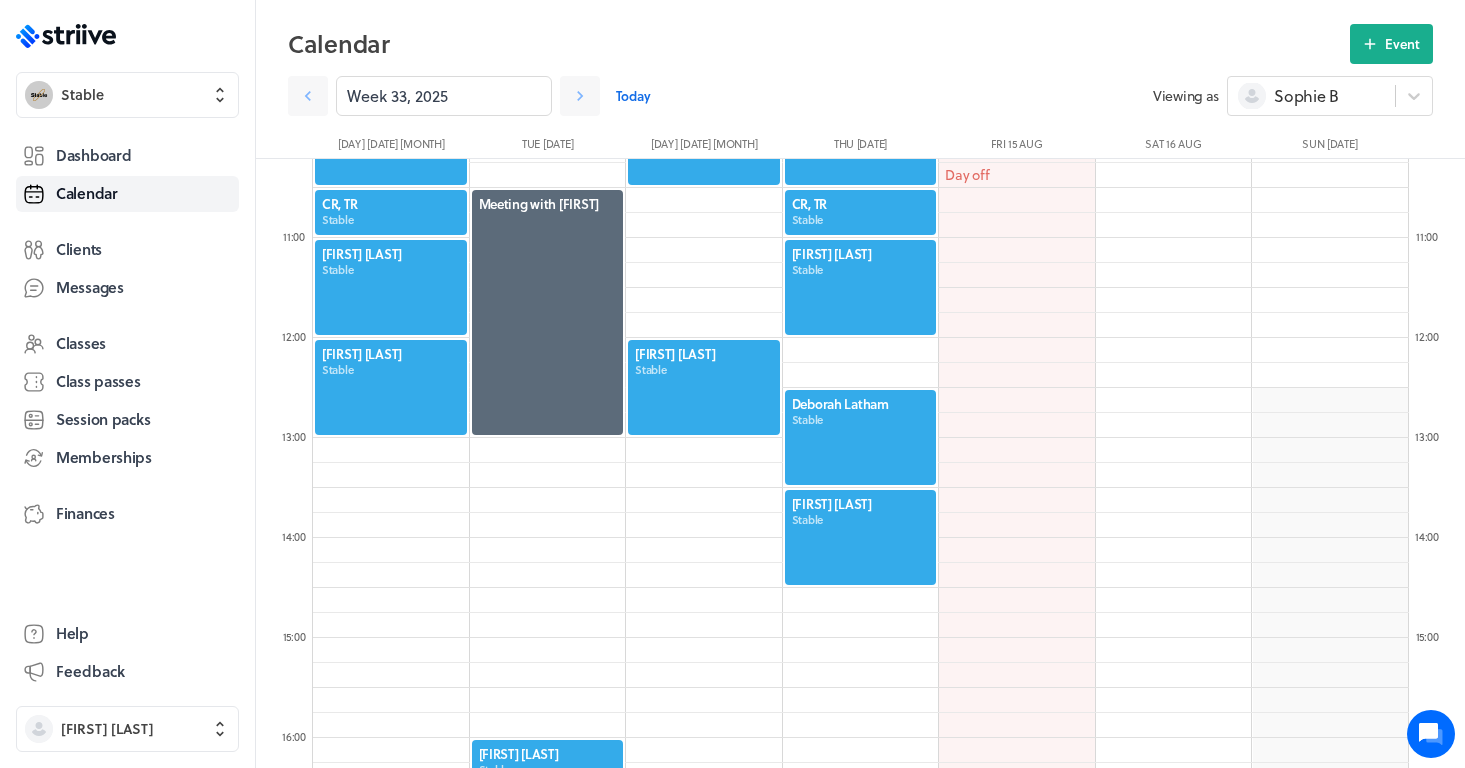 scroll, scrollTop: 1032, scrollLeft: 0, axis: vertical 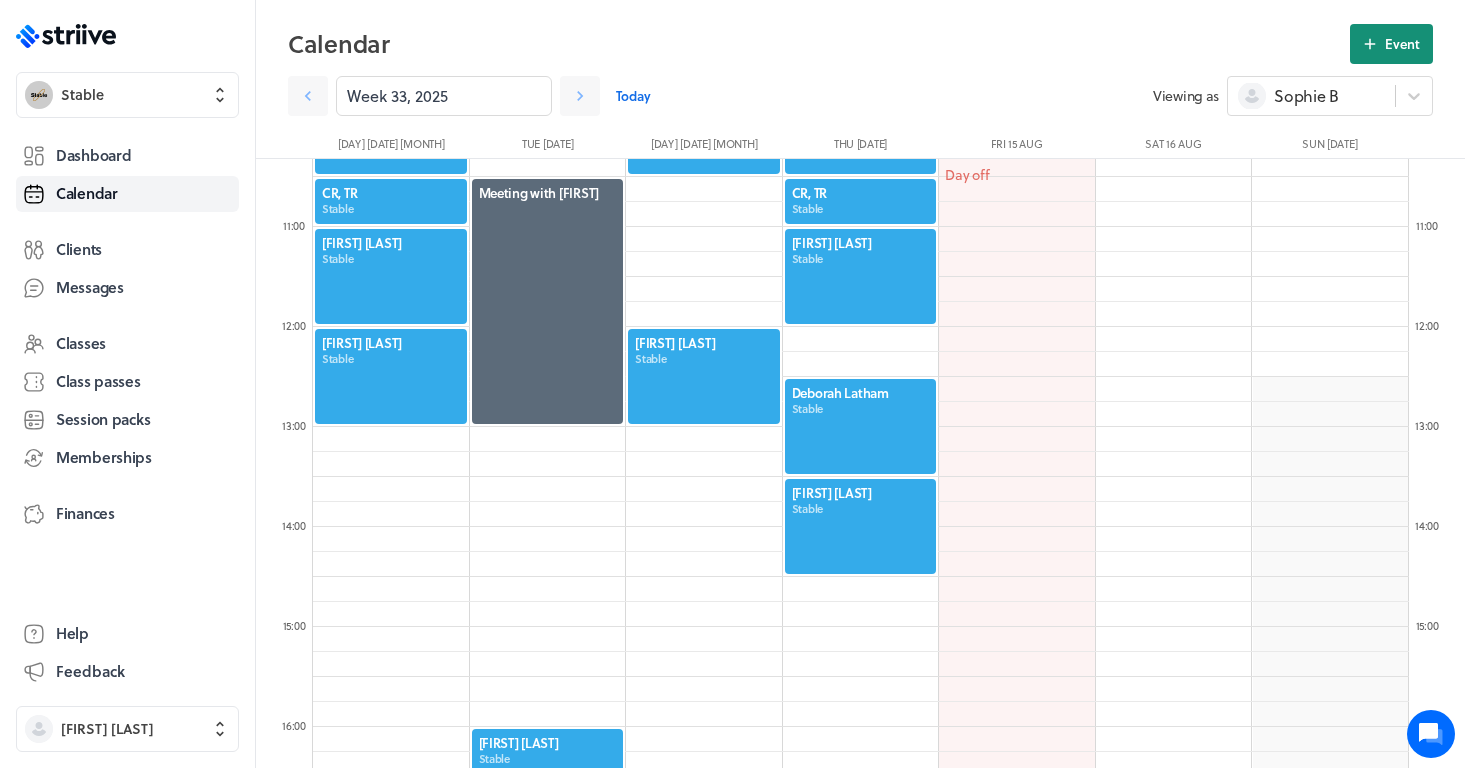 click on "Event" at bounding box center [1402, 44] 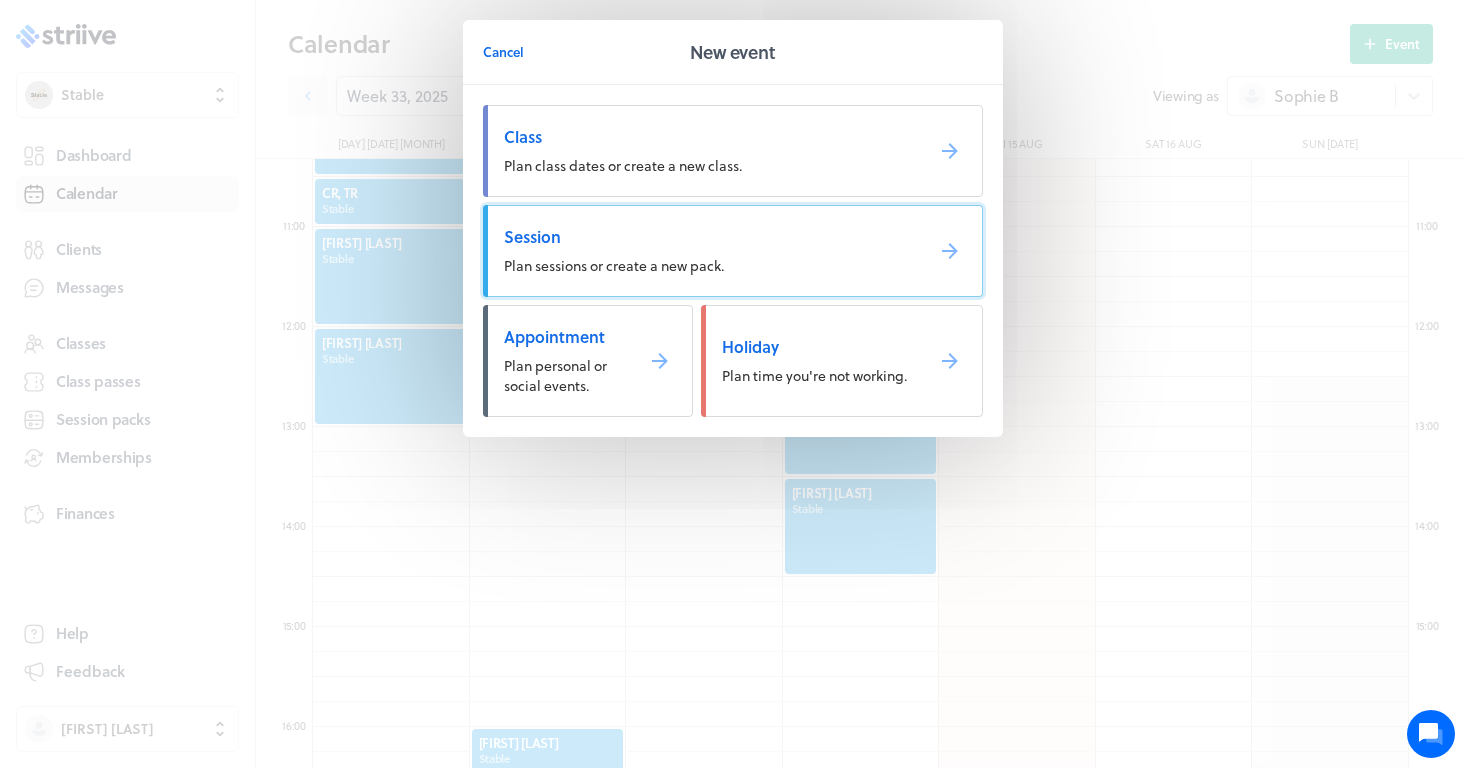 click on "Session Plan sessions or create a new pack." at bounding box center [733, 251] 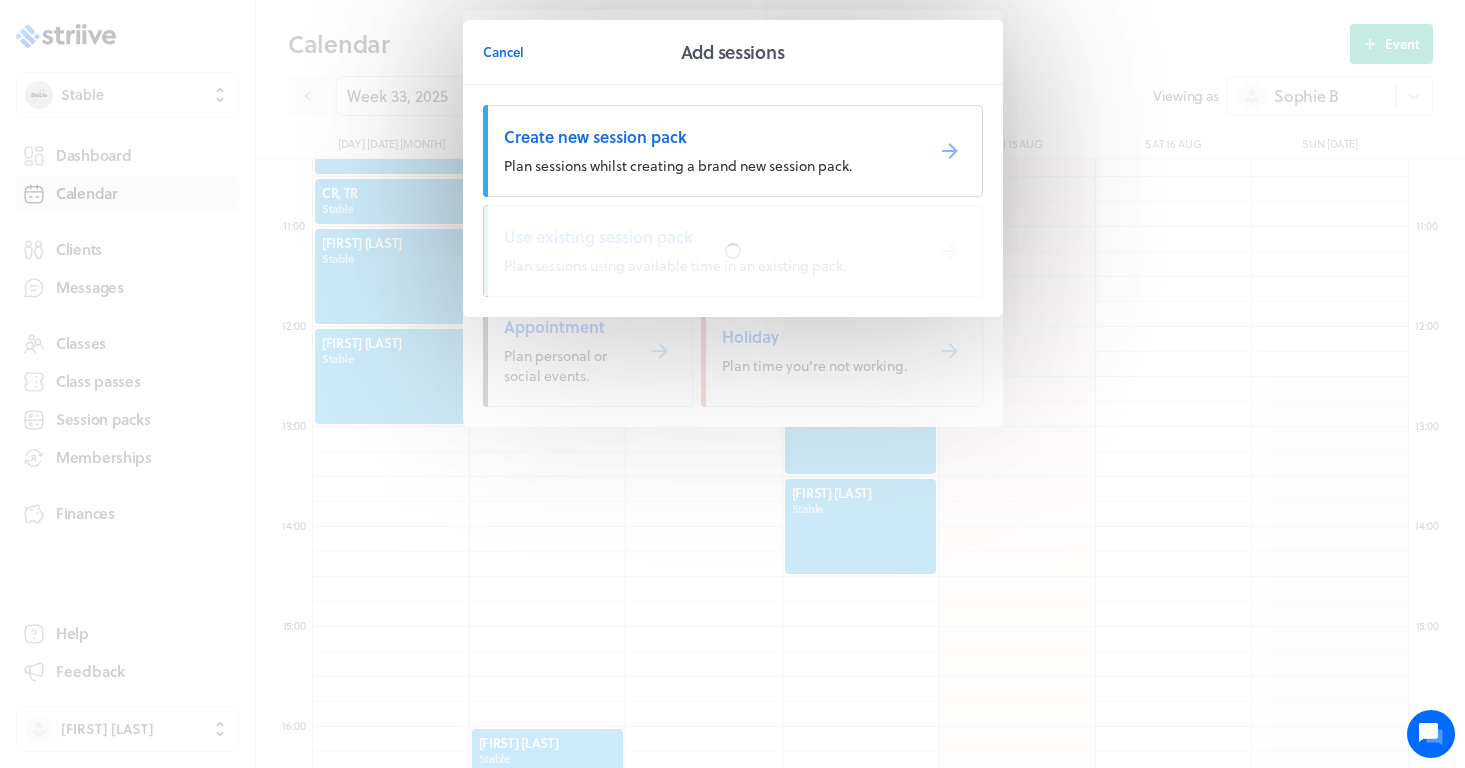 click at bounding box center (733, 251) 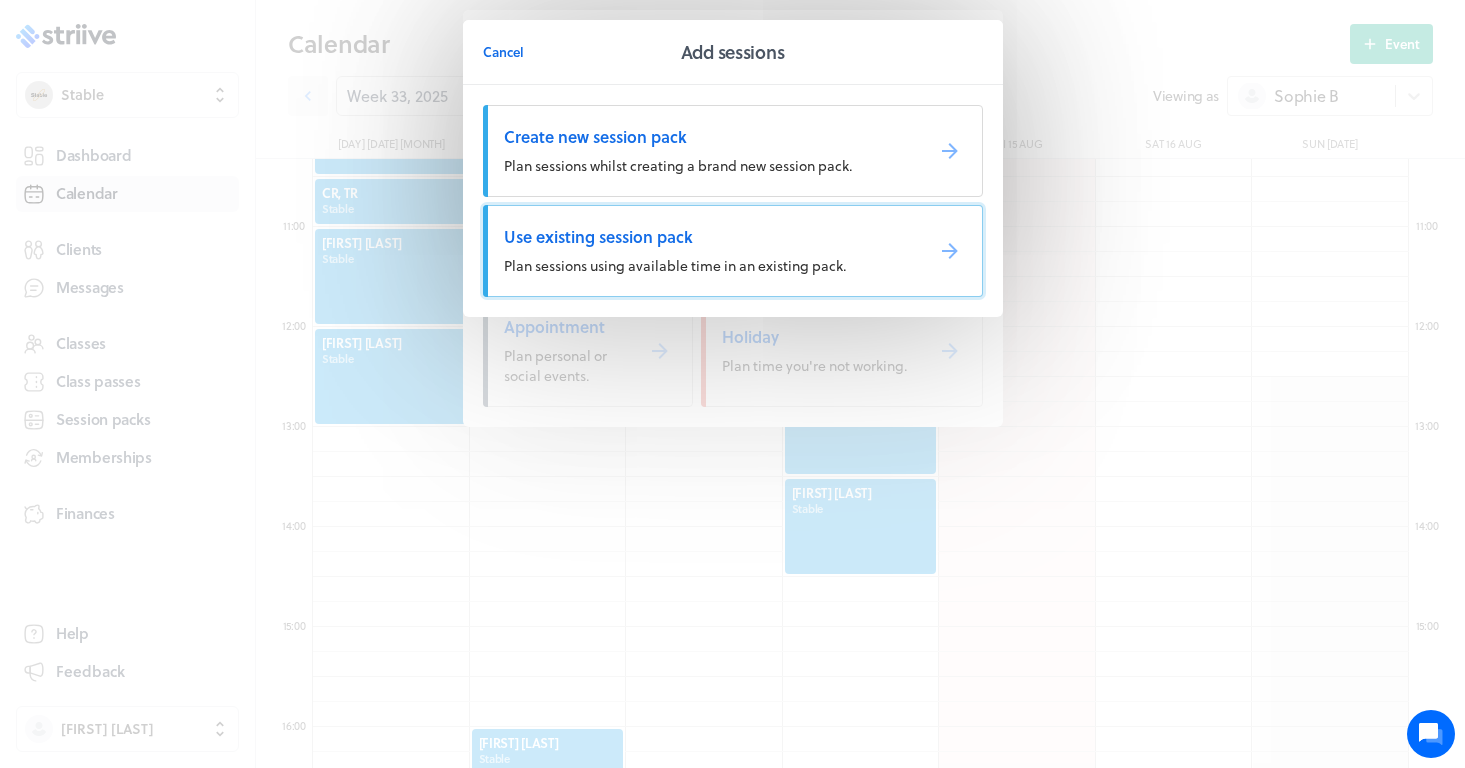 click on "Use existing session pack Plan sessions using available time in an existing pack." at bounding box center [733, 251] 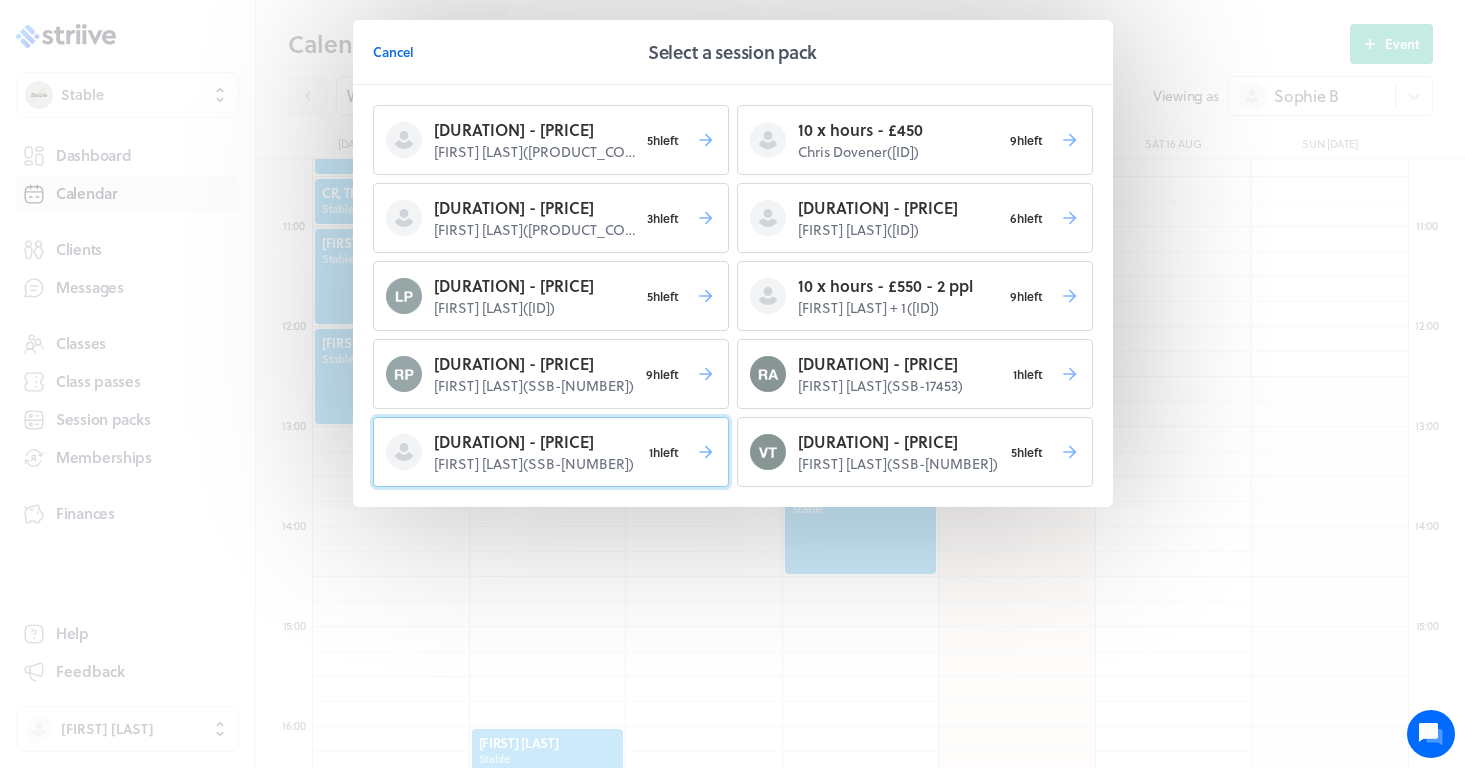 click on "[DURATION] - [PRICE]" at bounding box center (537, 442) 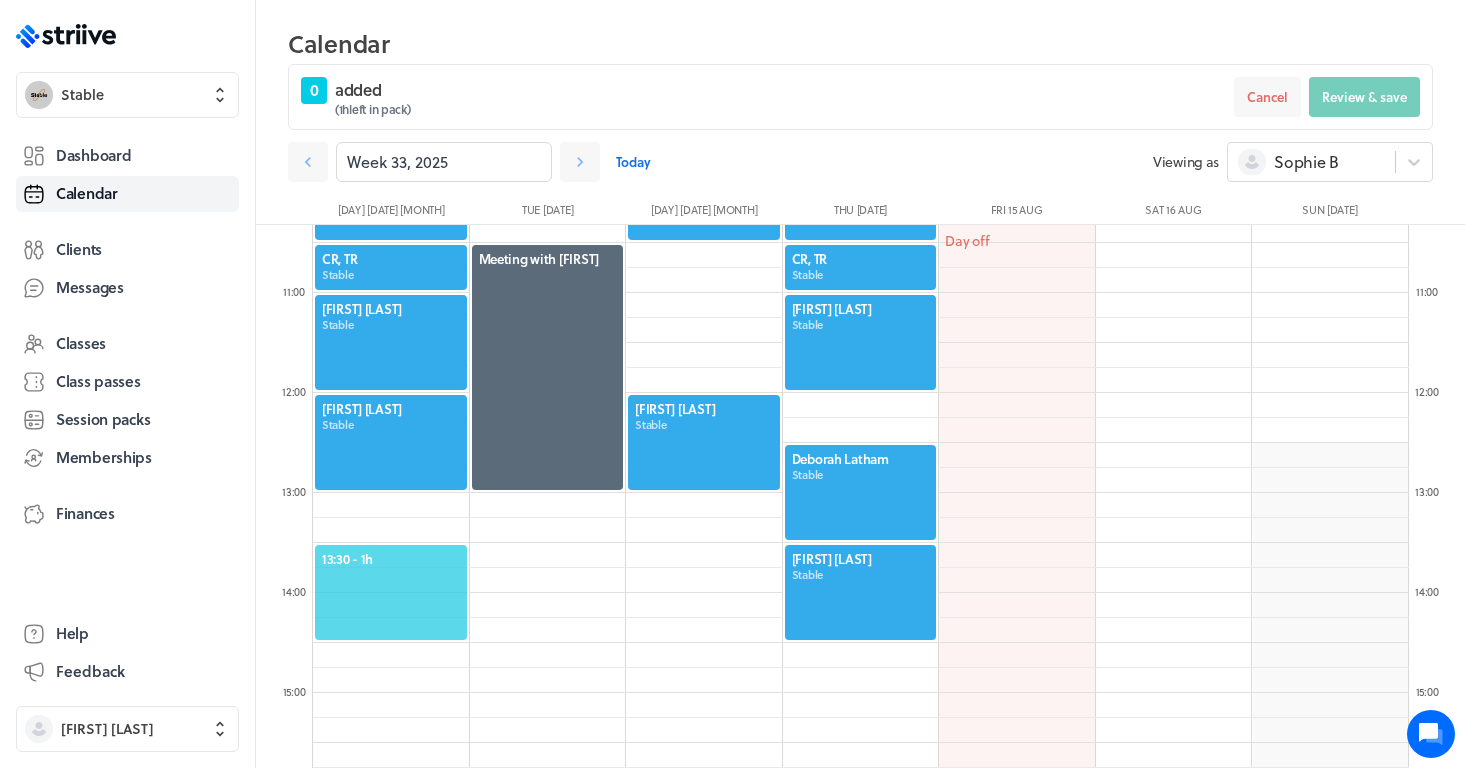 click on "13:30  - 1h" 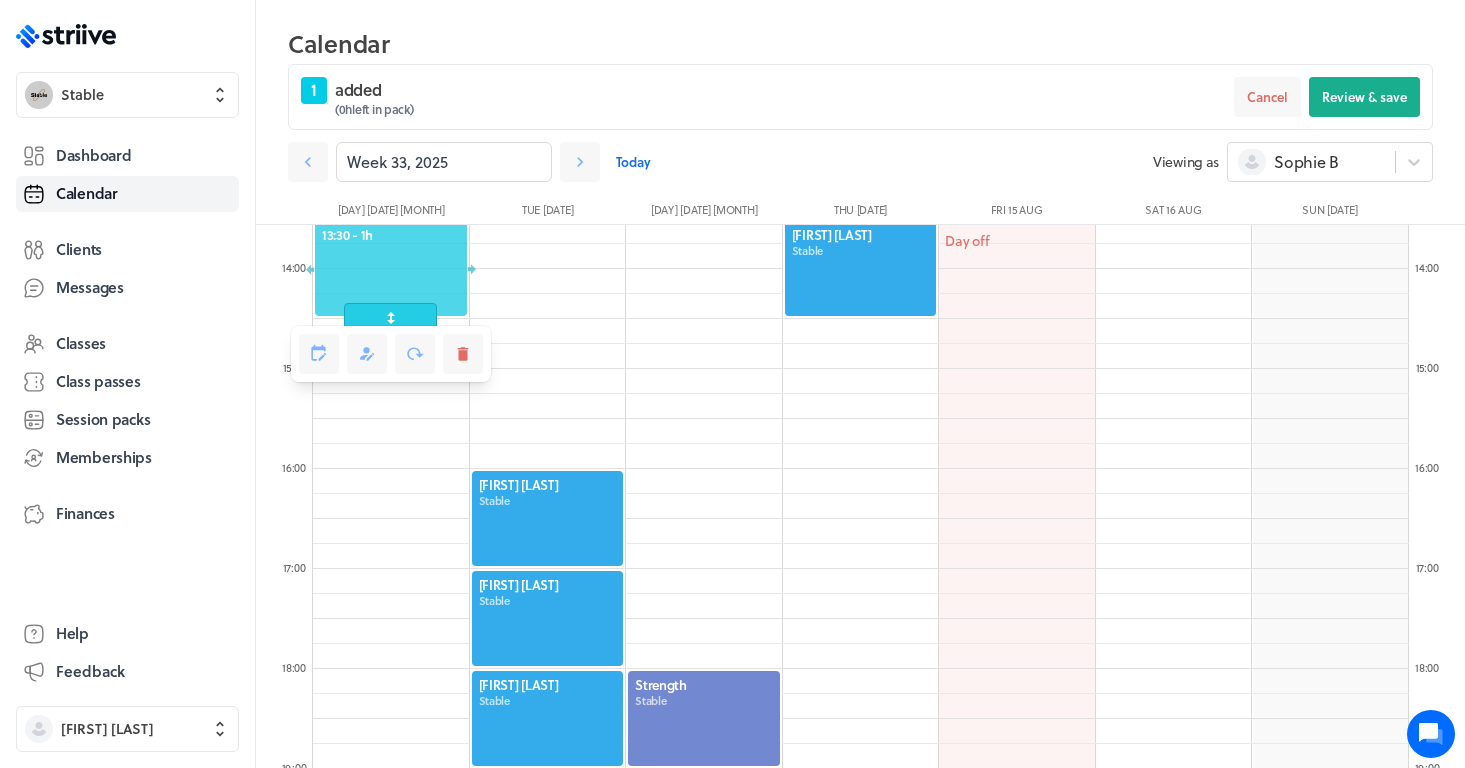 scroll, scrollTop: 1356, scrollLeft: 0, axis: vertical 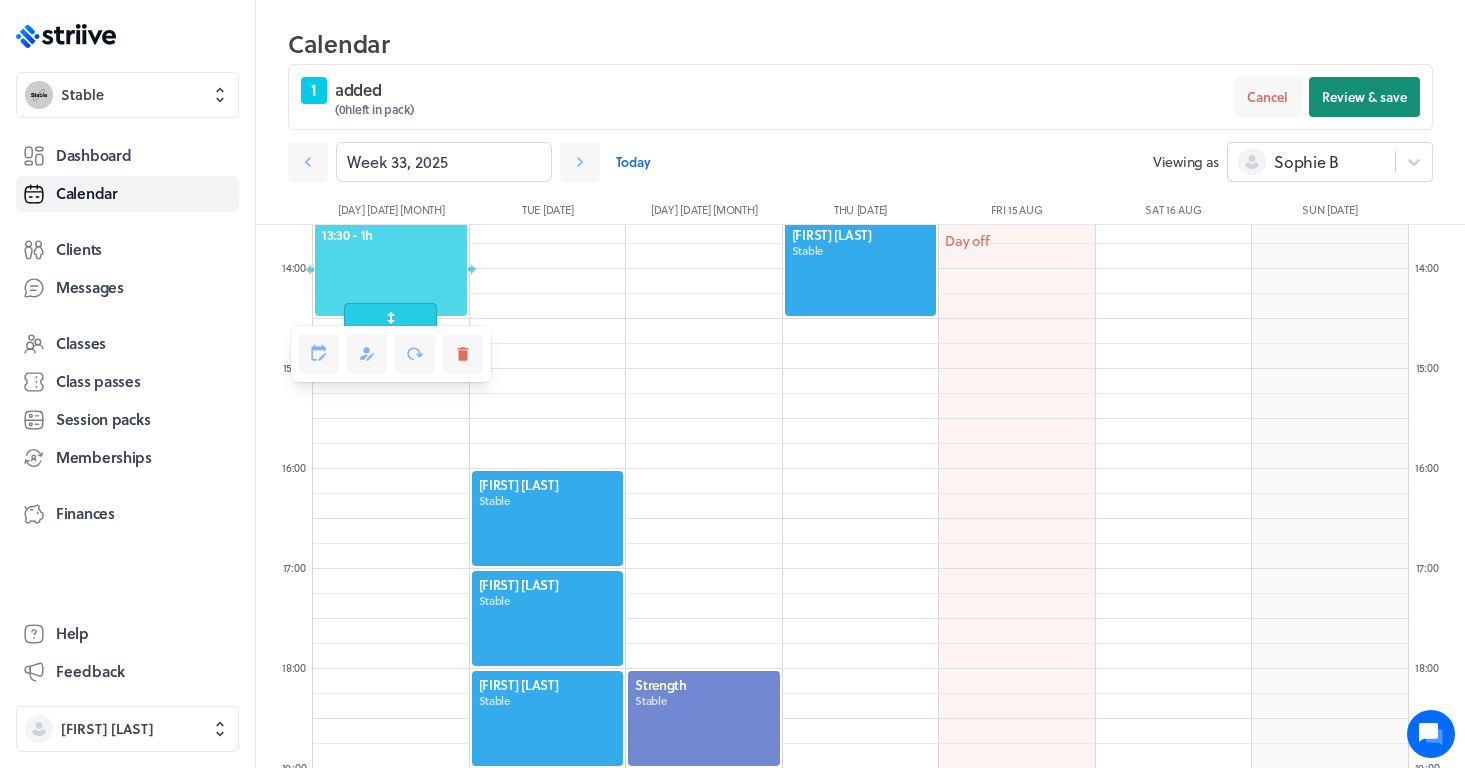 click on "Review & save" at bounding box center (1364, 97) 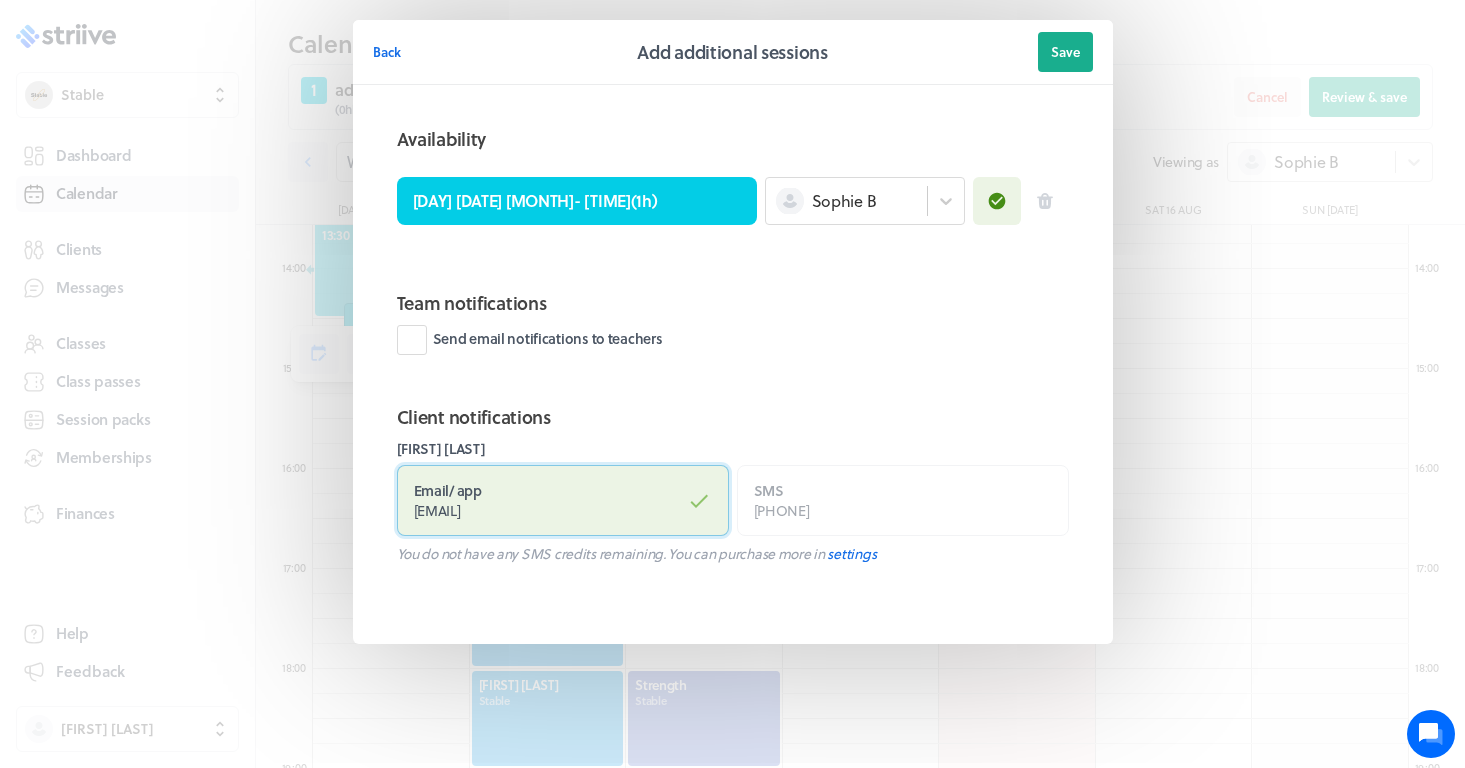 click on "[EMAIL]" at bounding box center (437, 510) 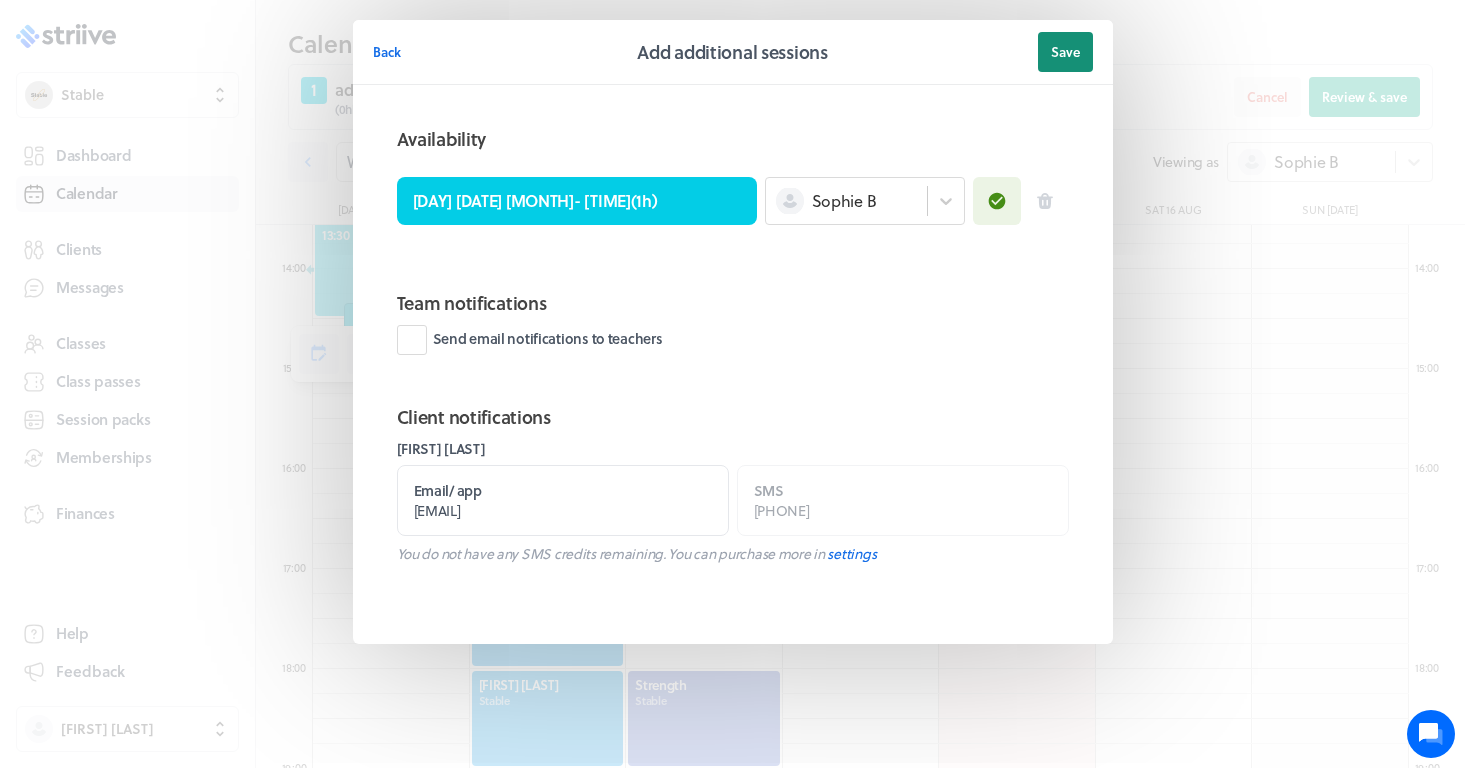 click on "Save" at bounding box center [1065, 52] 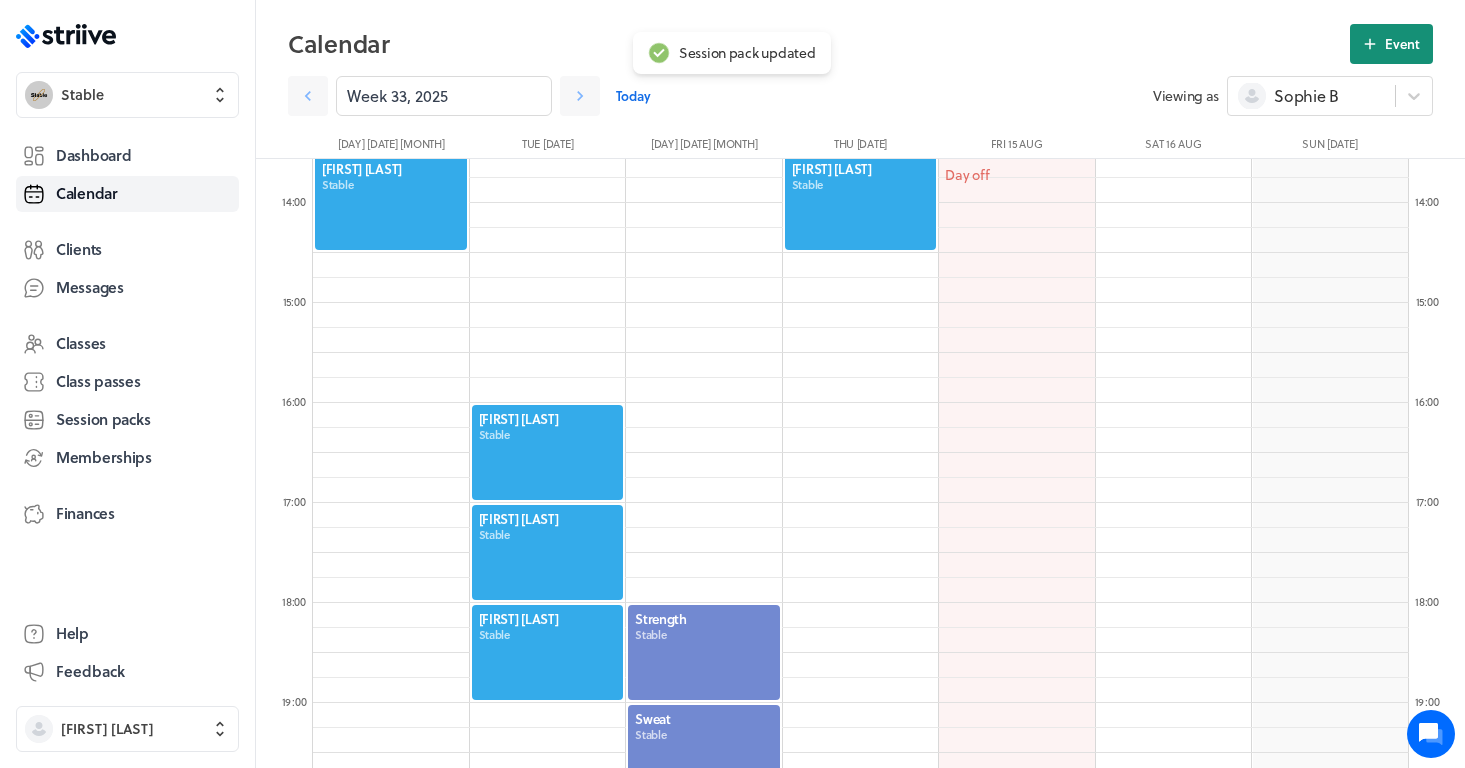 click on "Event" at bounding box center [1402, 44] 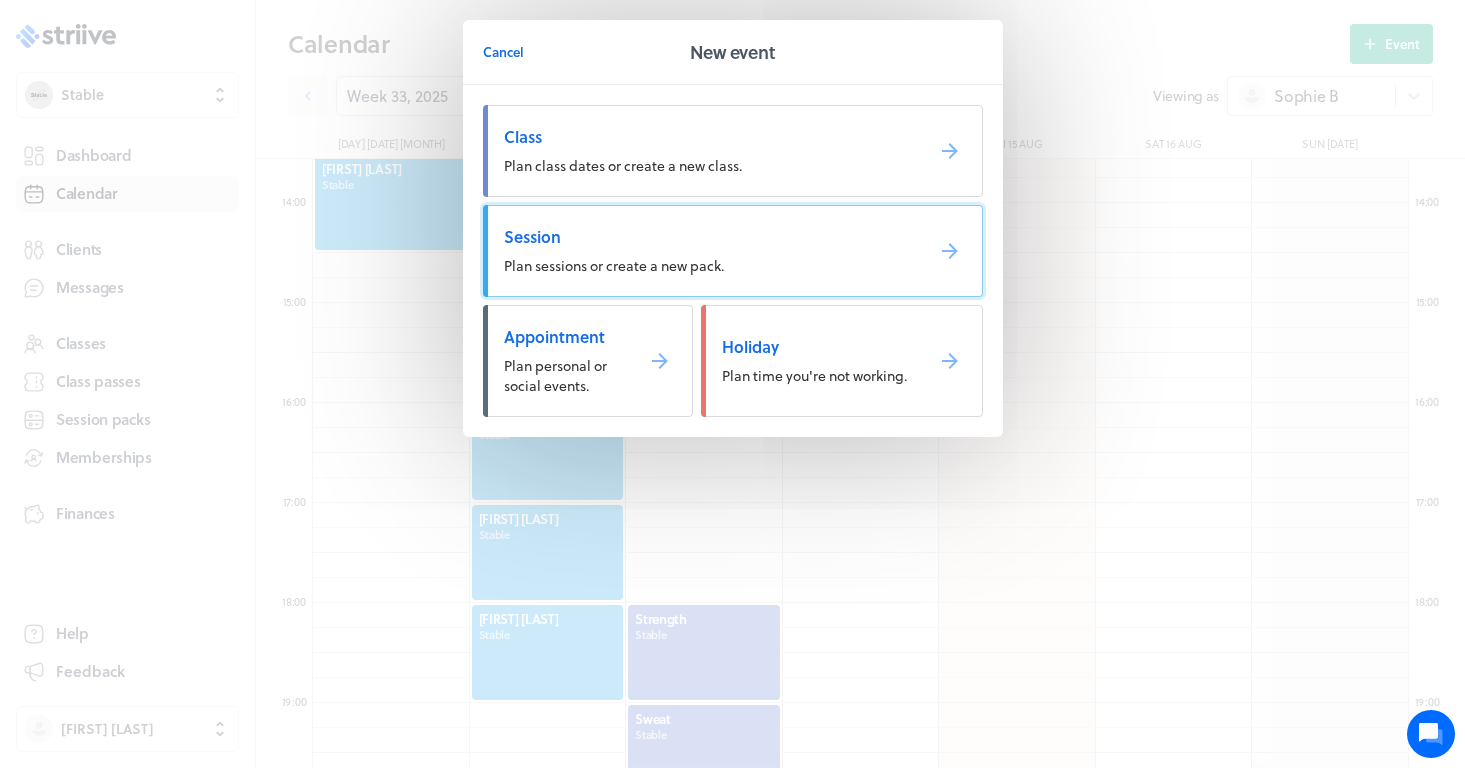 click on "Session Plan sessions or create a new pack." at bounding box center (733, 251) 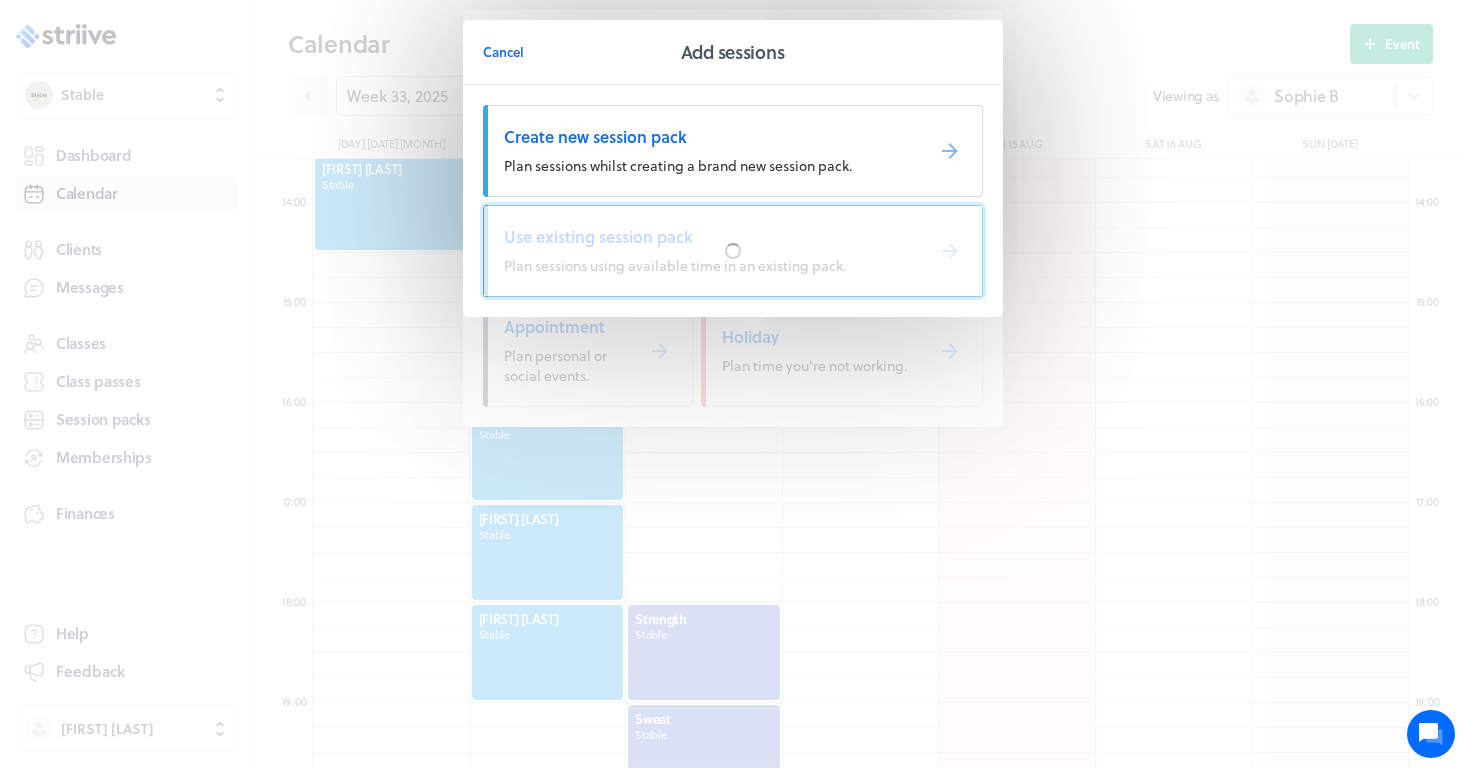 click at bounding box center (733, 251) 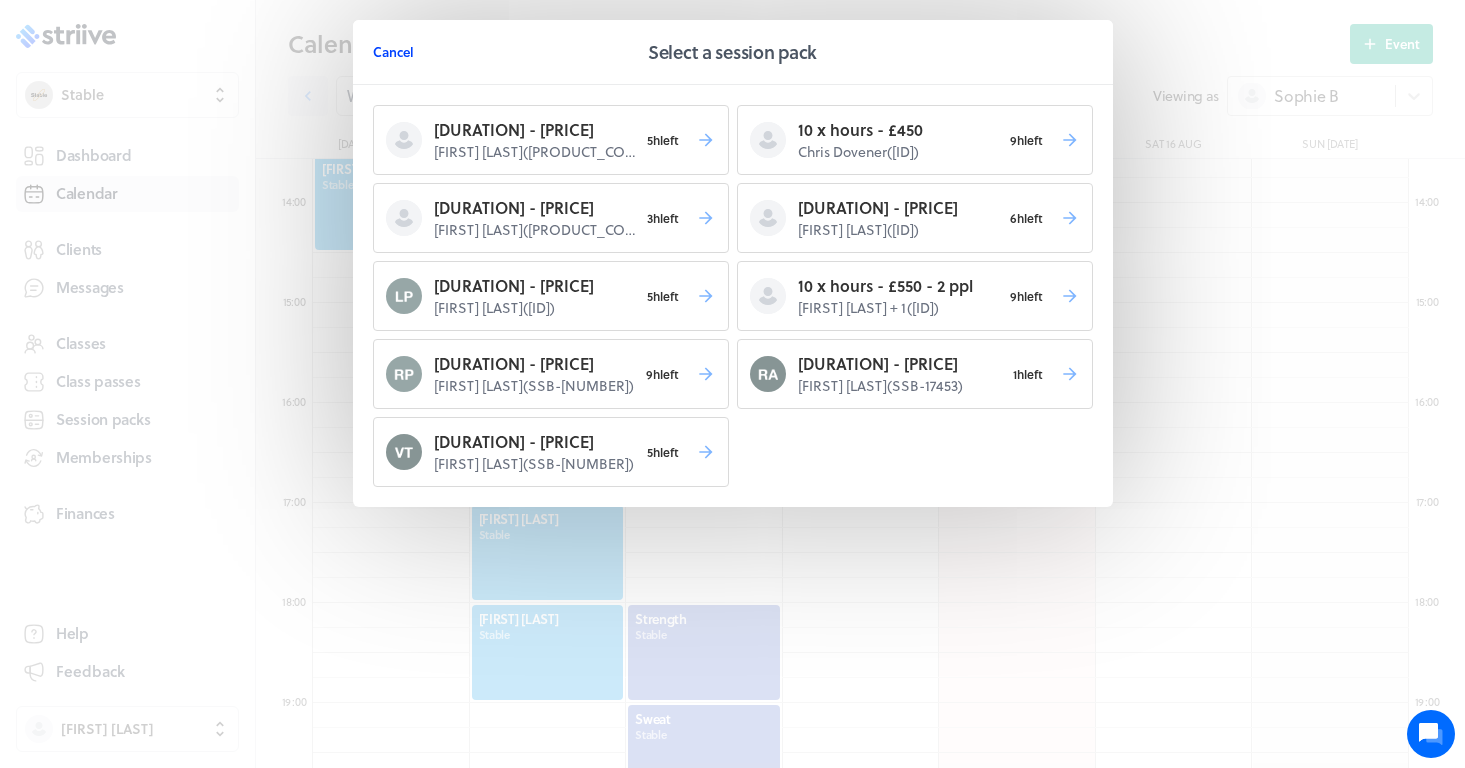 click on "Cancel" at bounding box center [393, 52] 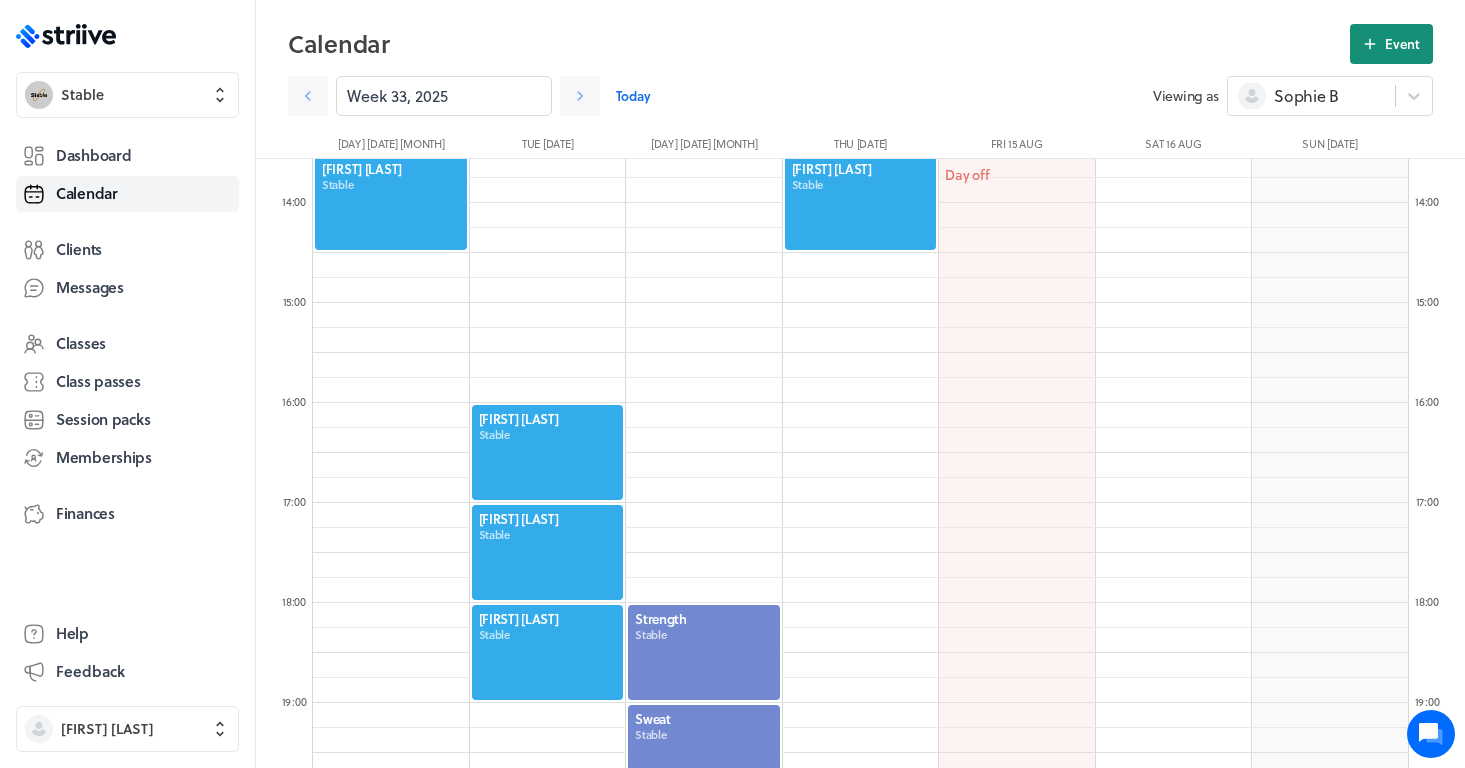 click on "Event" at bounding box center (1402, 44) 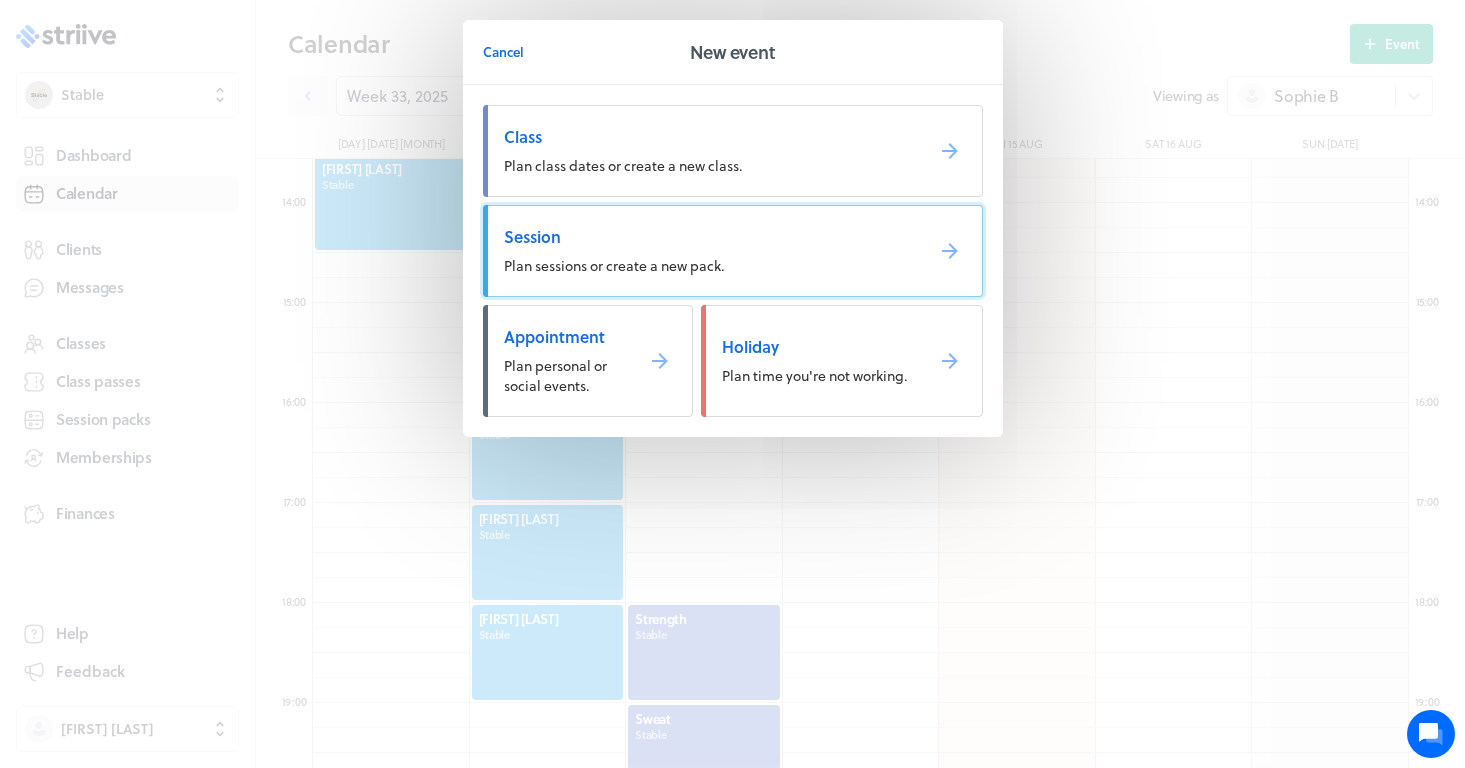 click on "Plan sessions or create a new pack." at bounding box center [614, 265] 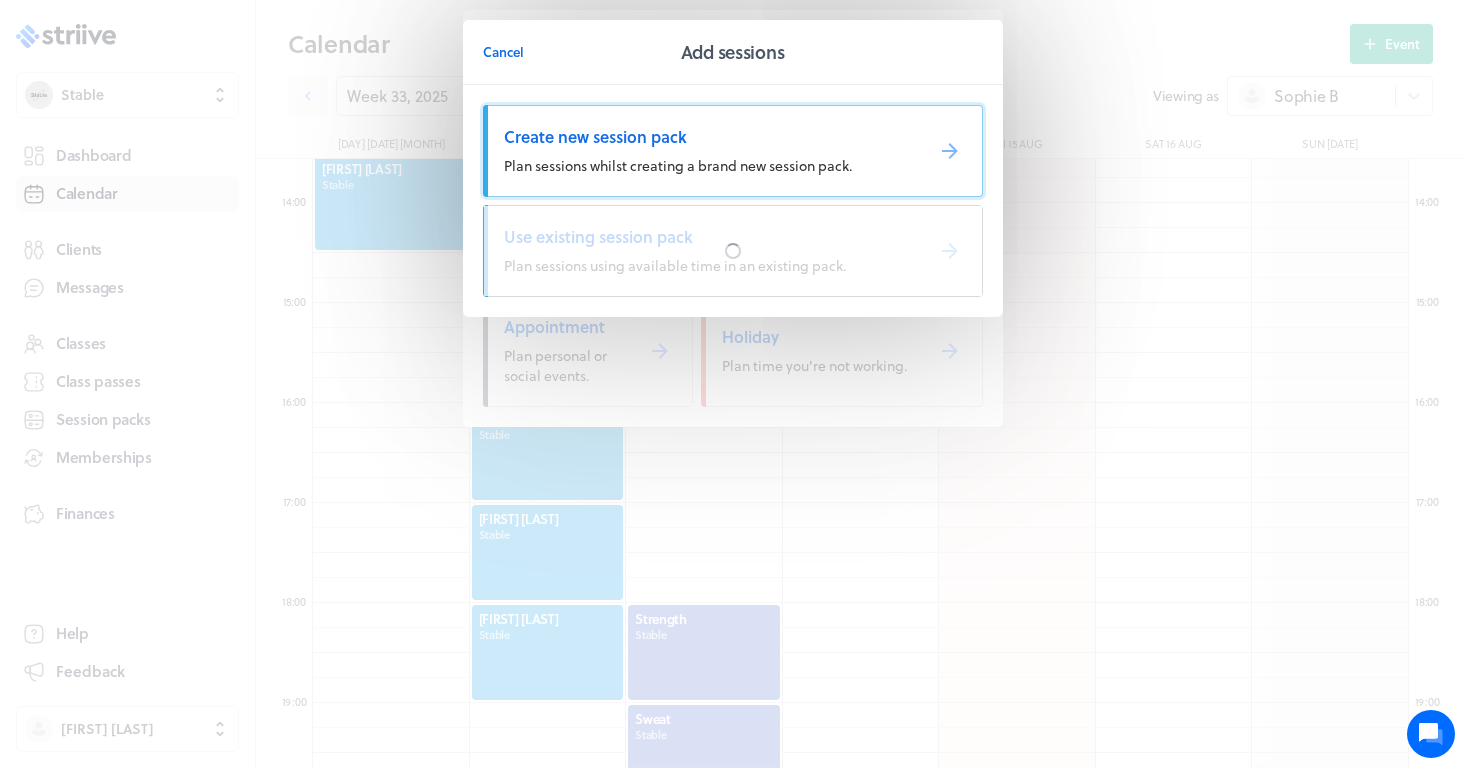 click on "Plan sessions whilst creating a brand new session pack." at bounding box center [678, 165] 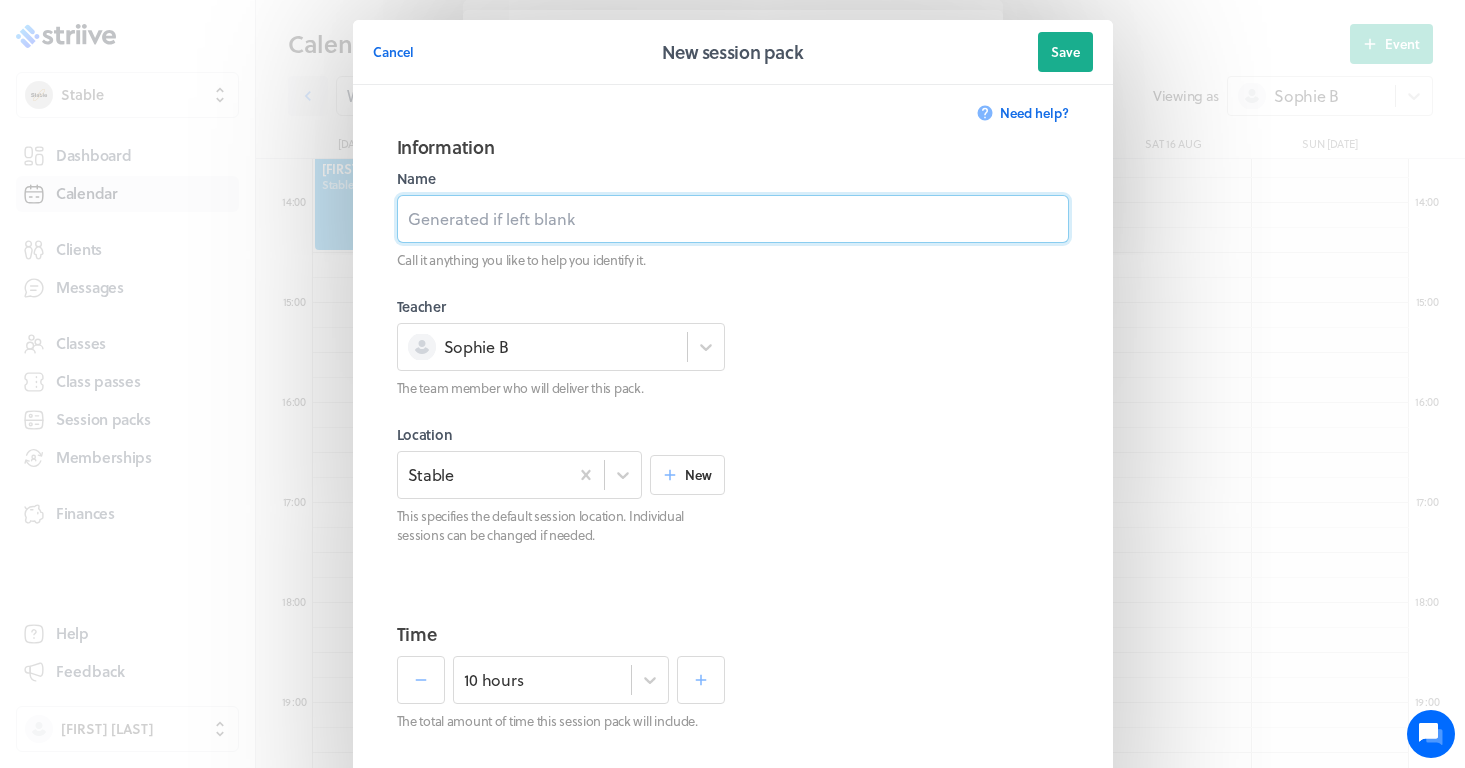 click at bounding box center [733, 219] 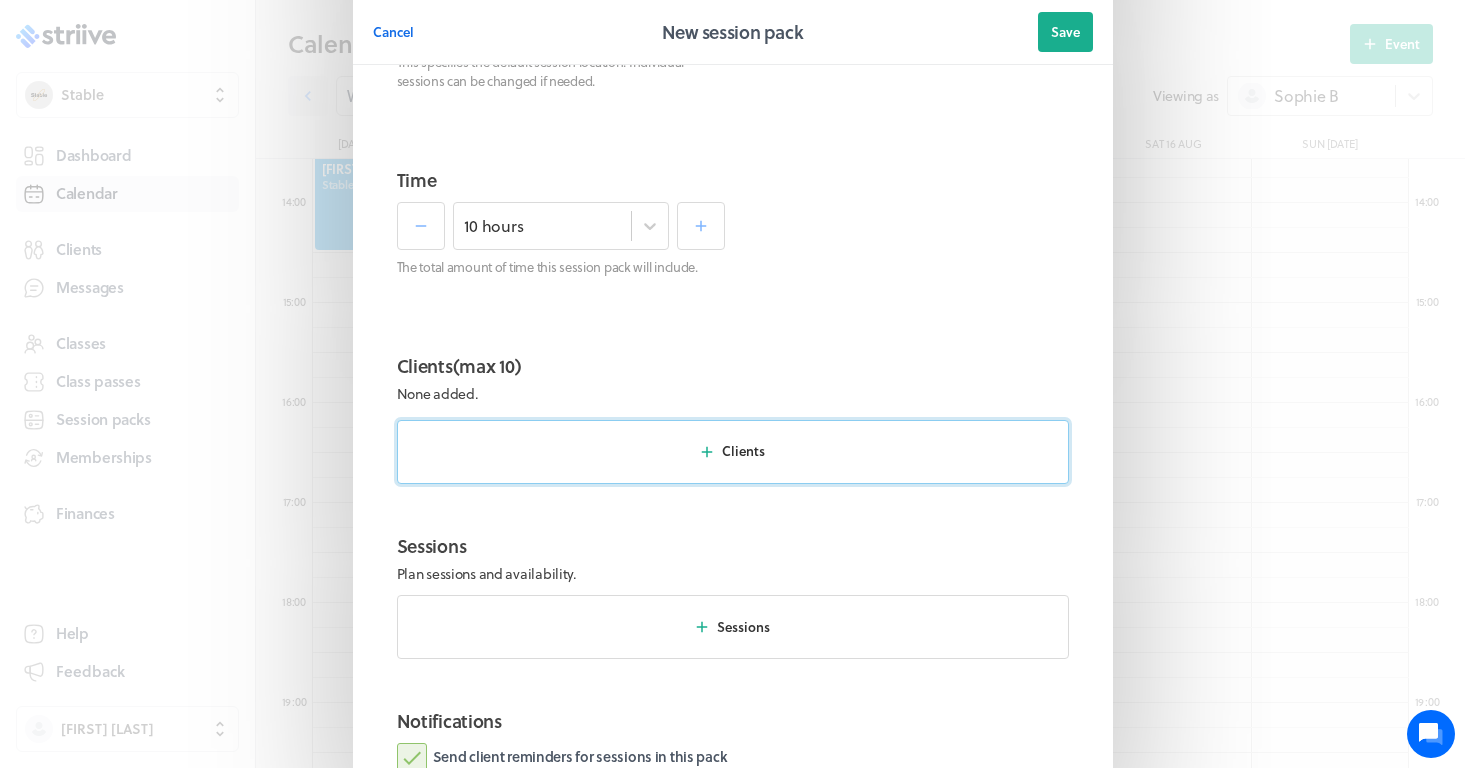 scroll, scrollTop: 468, scrollLeft: 0, axis: vertical 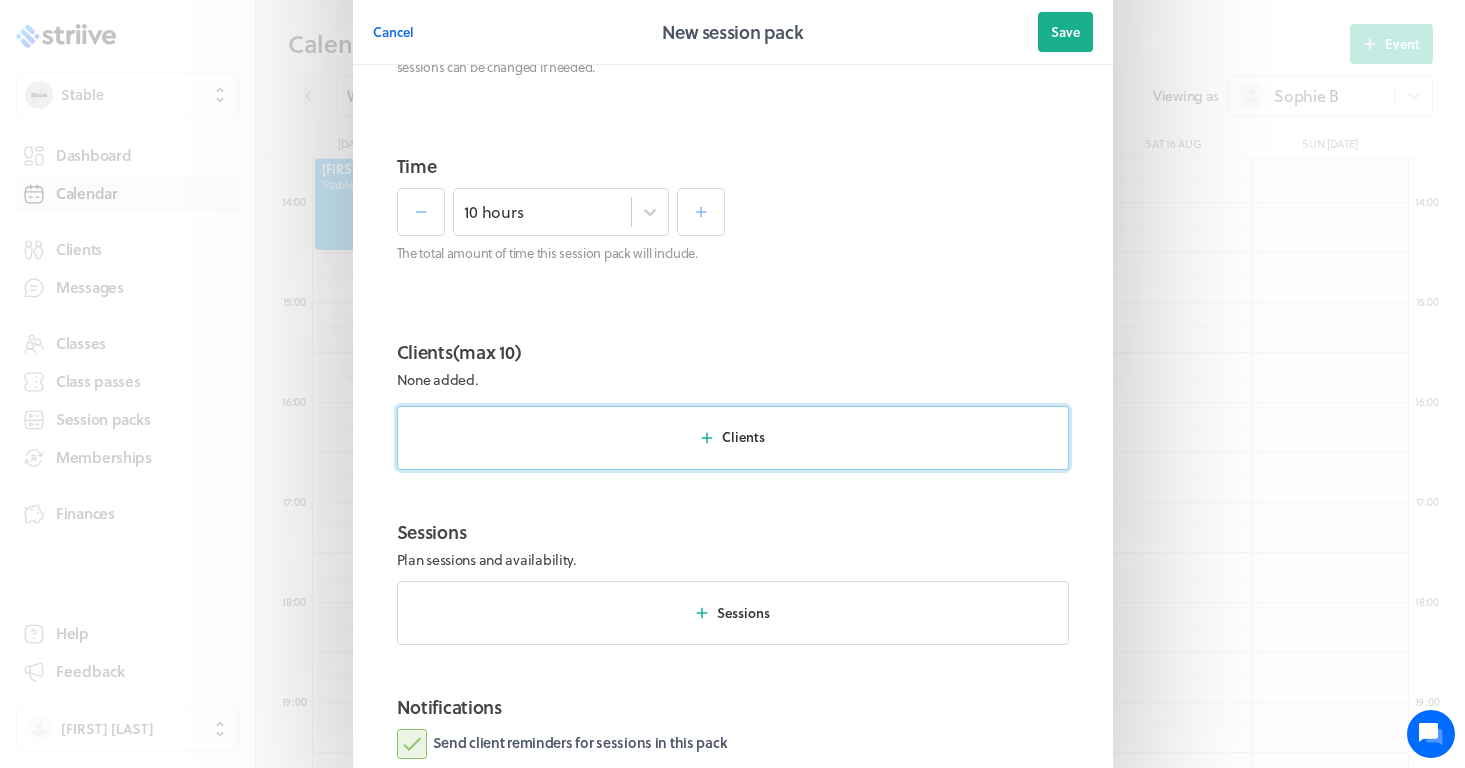 type on "[DURATION] - [PRICE]" 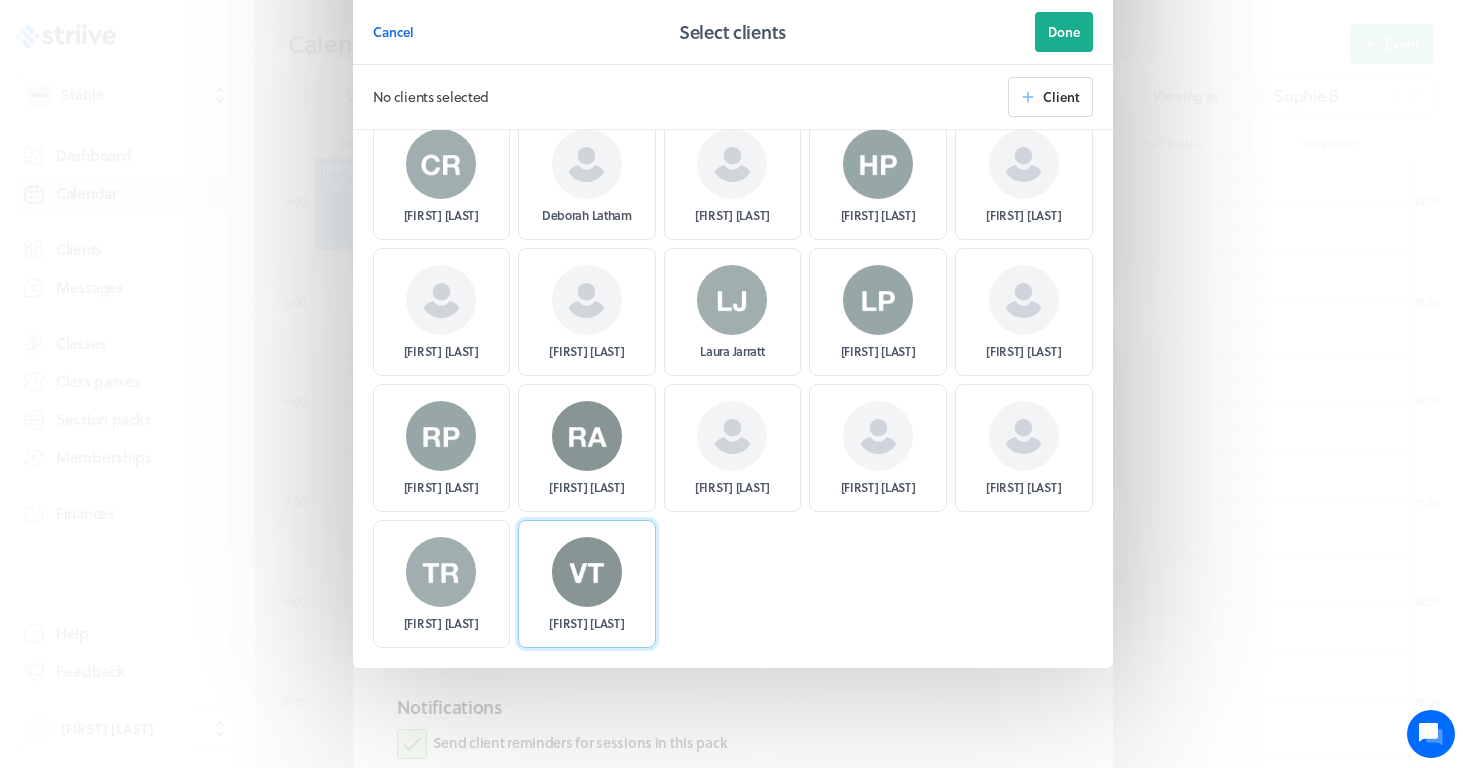 scroll, scrollTop: 210, scrollLeft: 0, axis: vertical 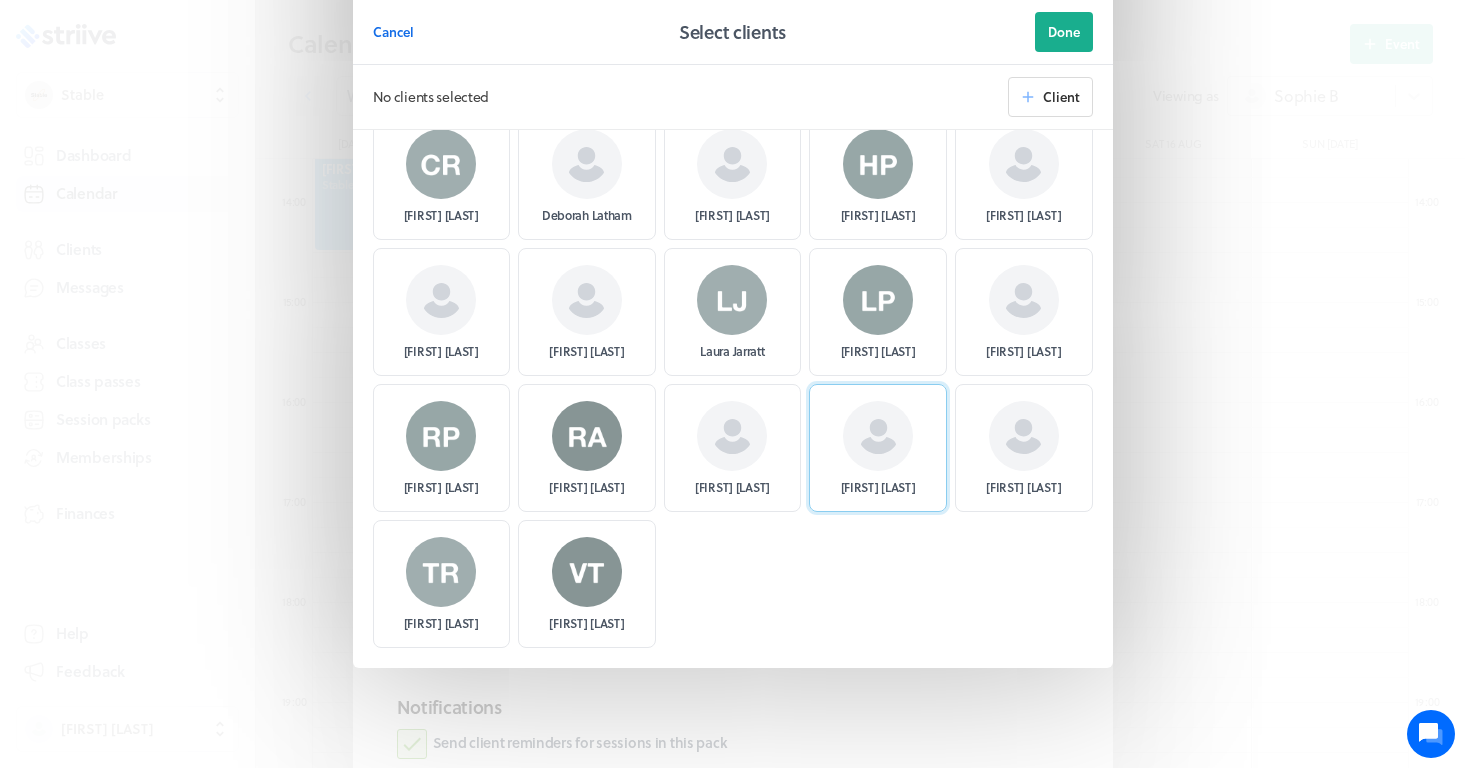 click on "[FIRST] [LAST]" at bounding box center [878, 448] 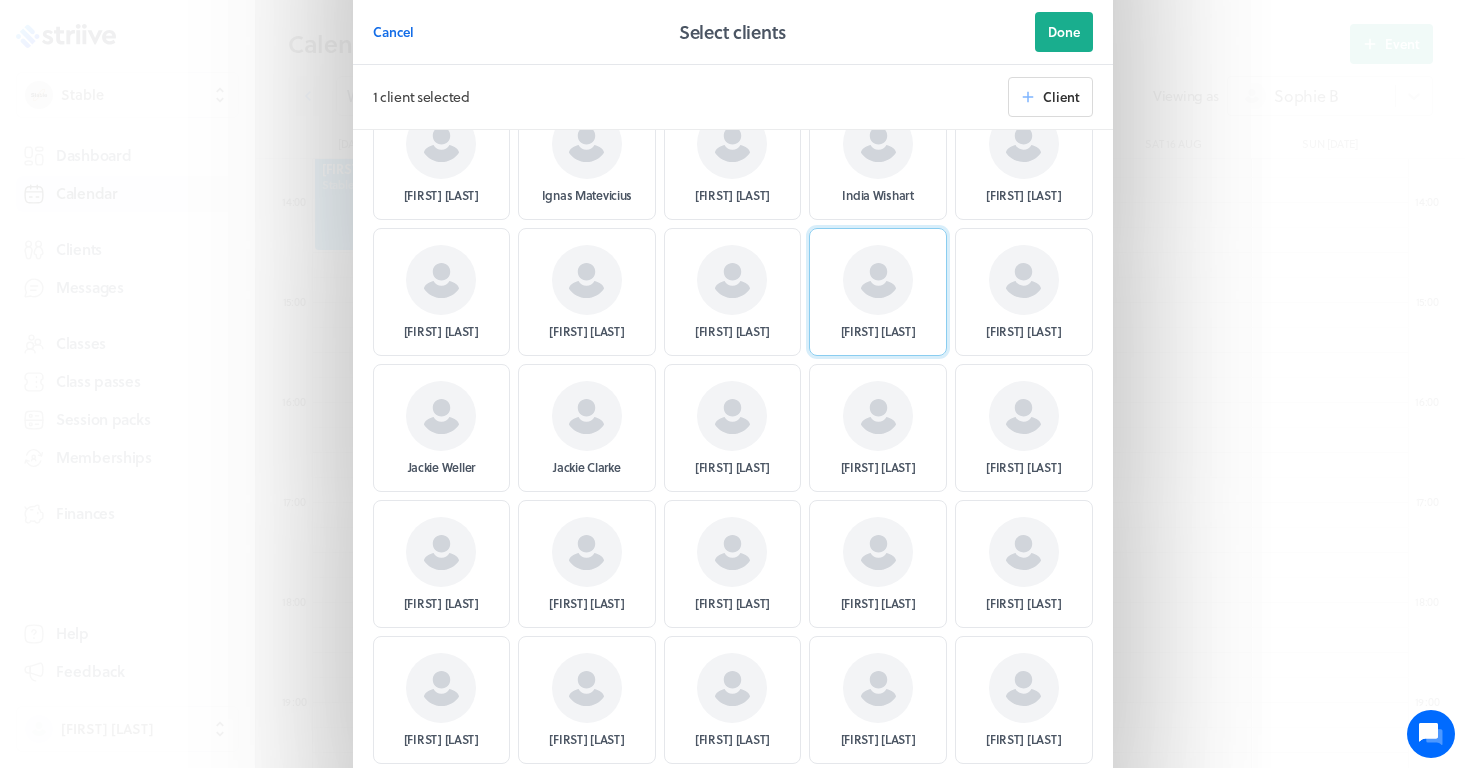 scroll, scrollTop: 4683, scrollLeft: 0, axis: vertical 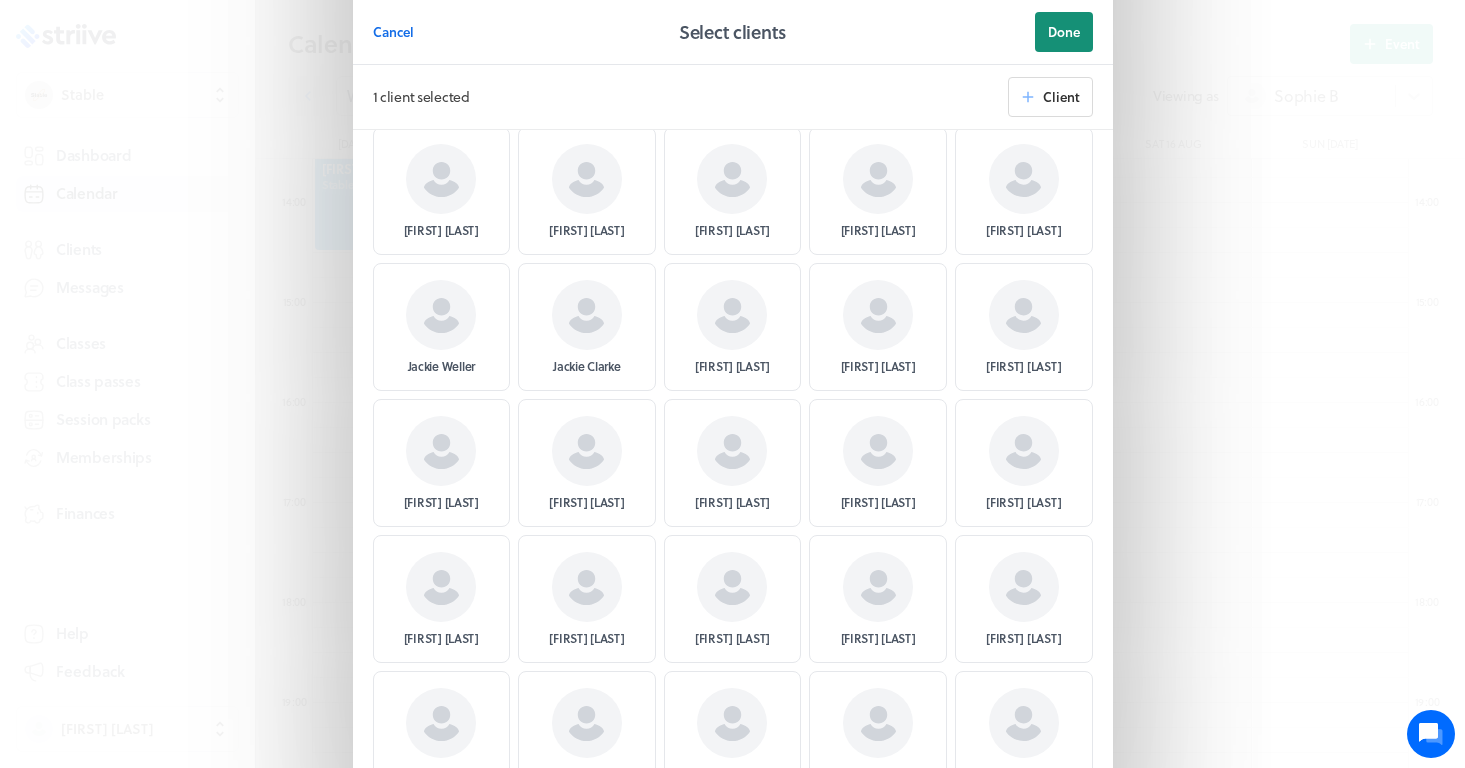 click on "Done" at bounding box center (1064, 32) 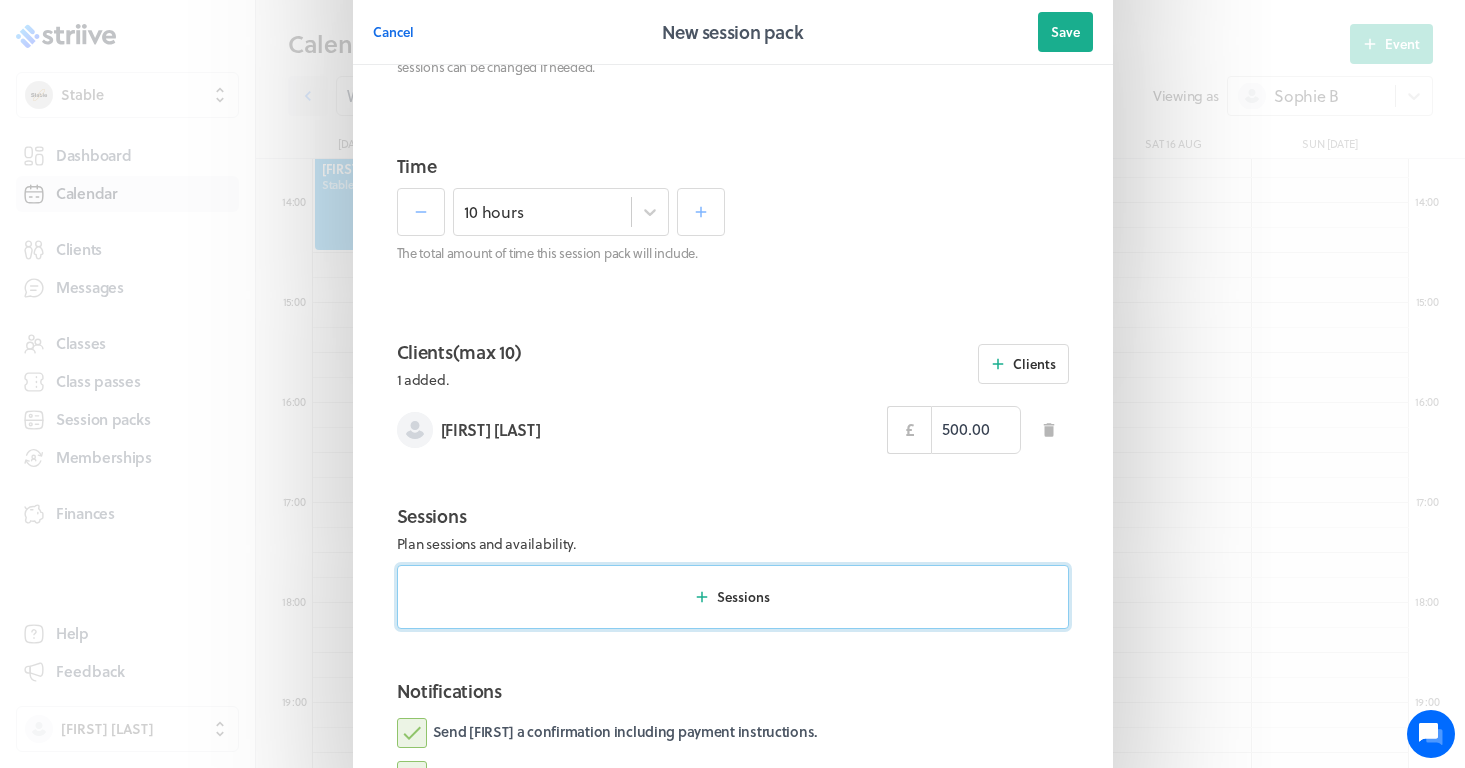 click on "Sessions" at bounding box center [743, 597] 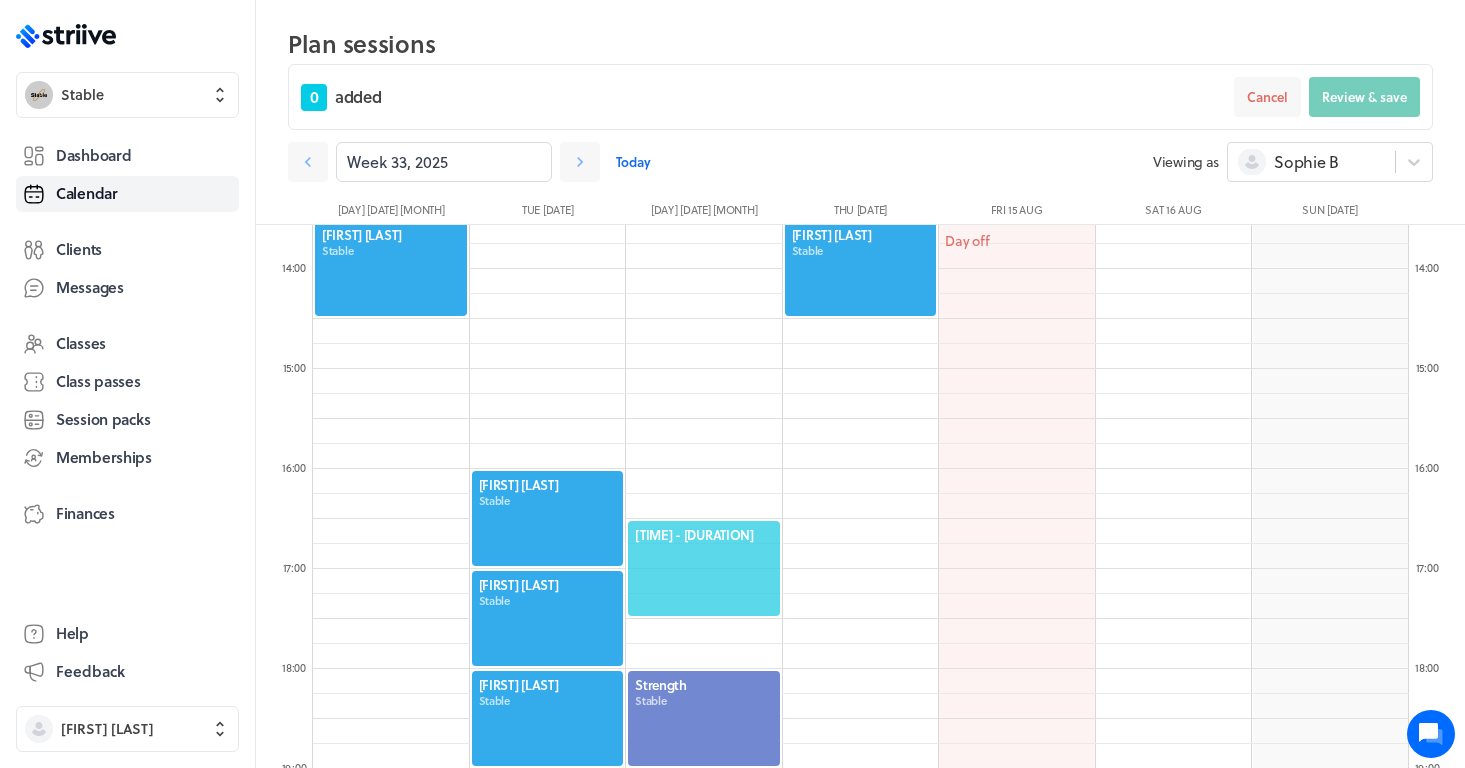 click on "[TIME] - [DURATION]" 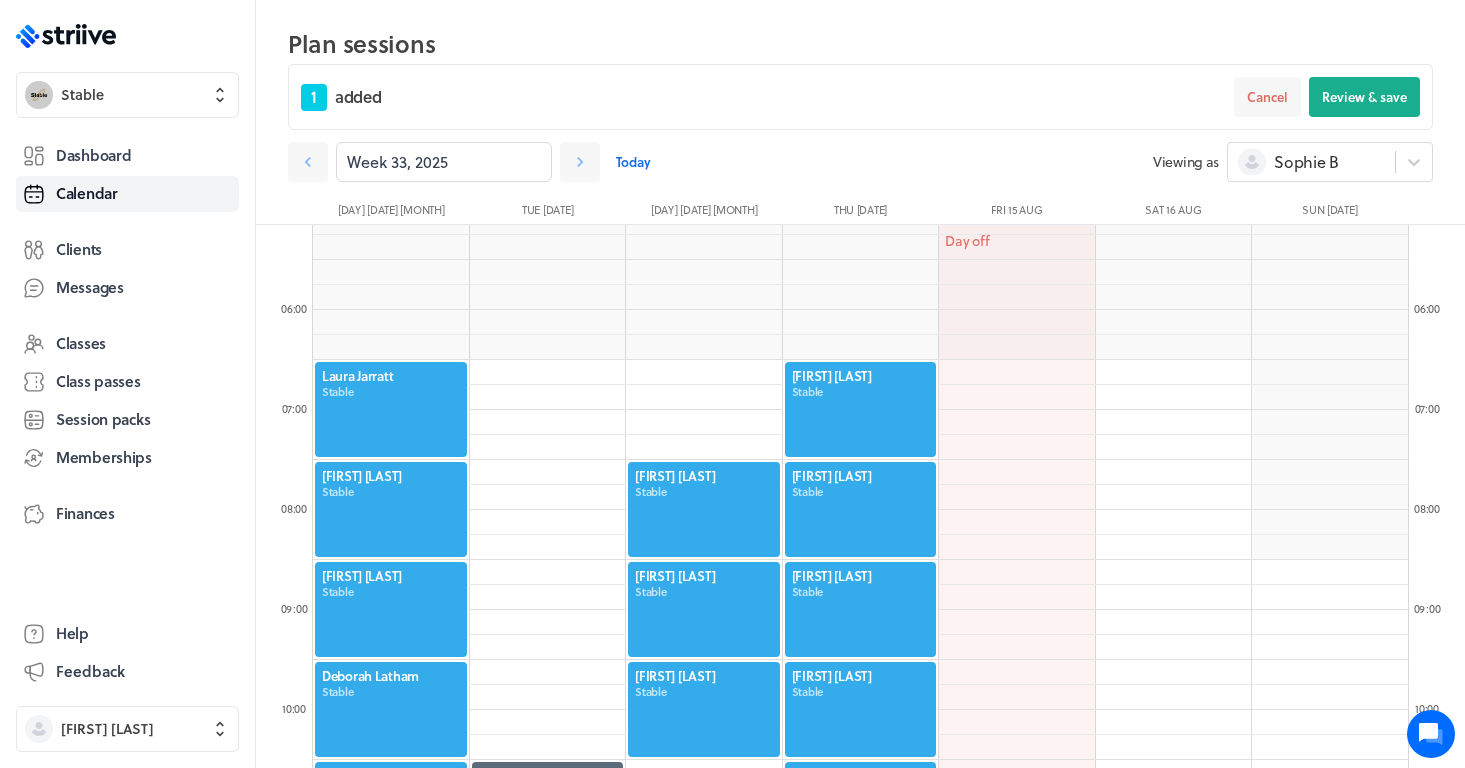 scroll, scrollTop: 507, scrollLeft: 0, axis: vertical 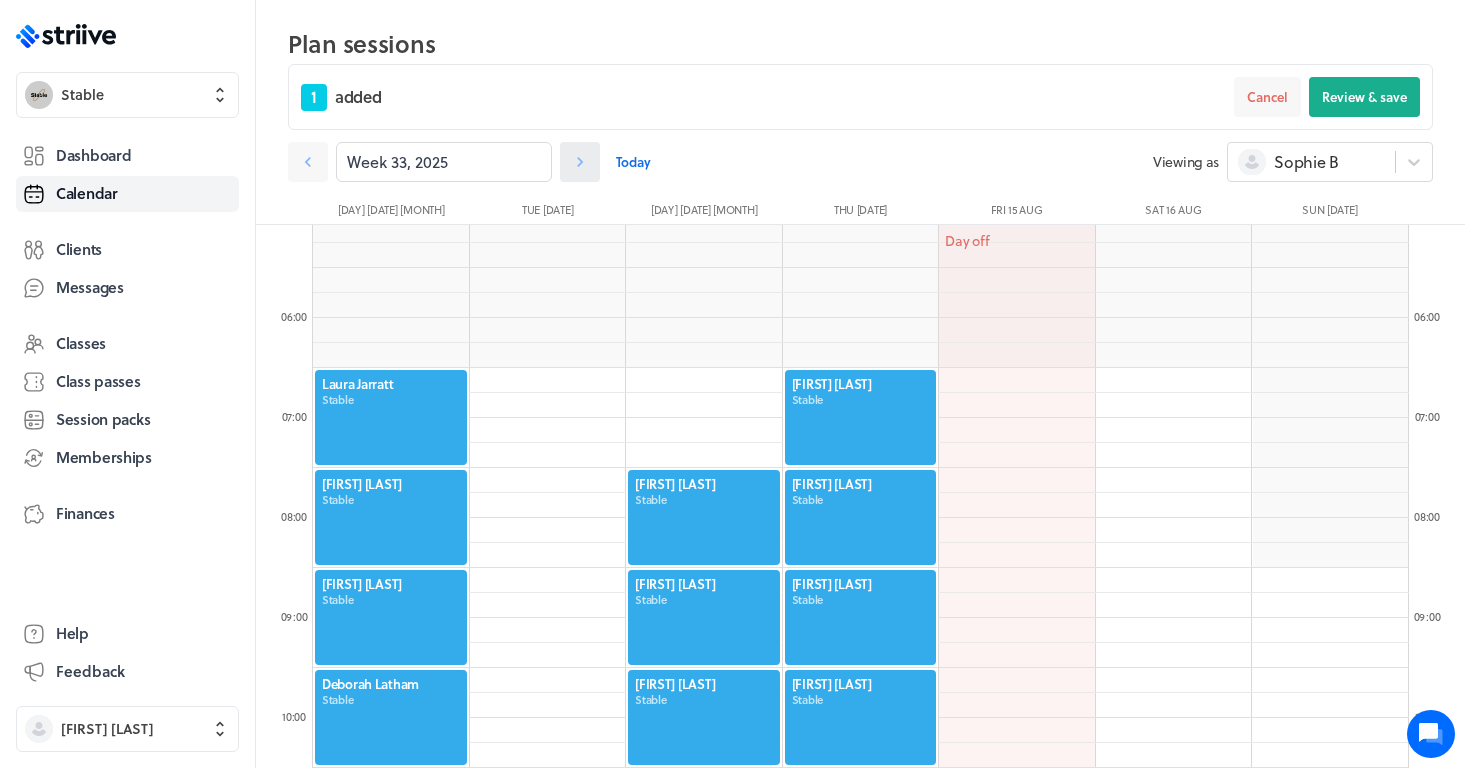 click 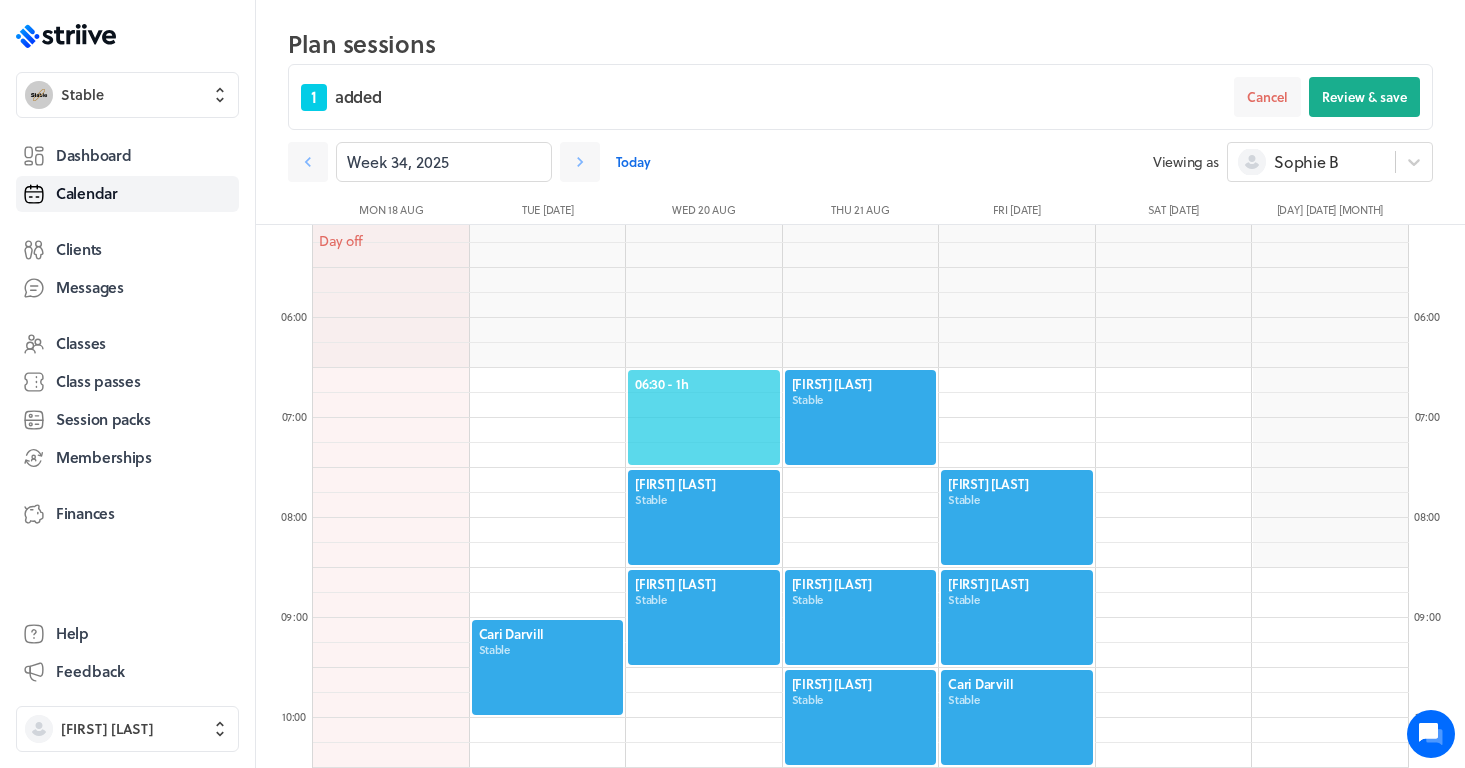 click on "06:30  - 1h" 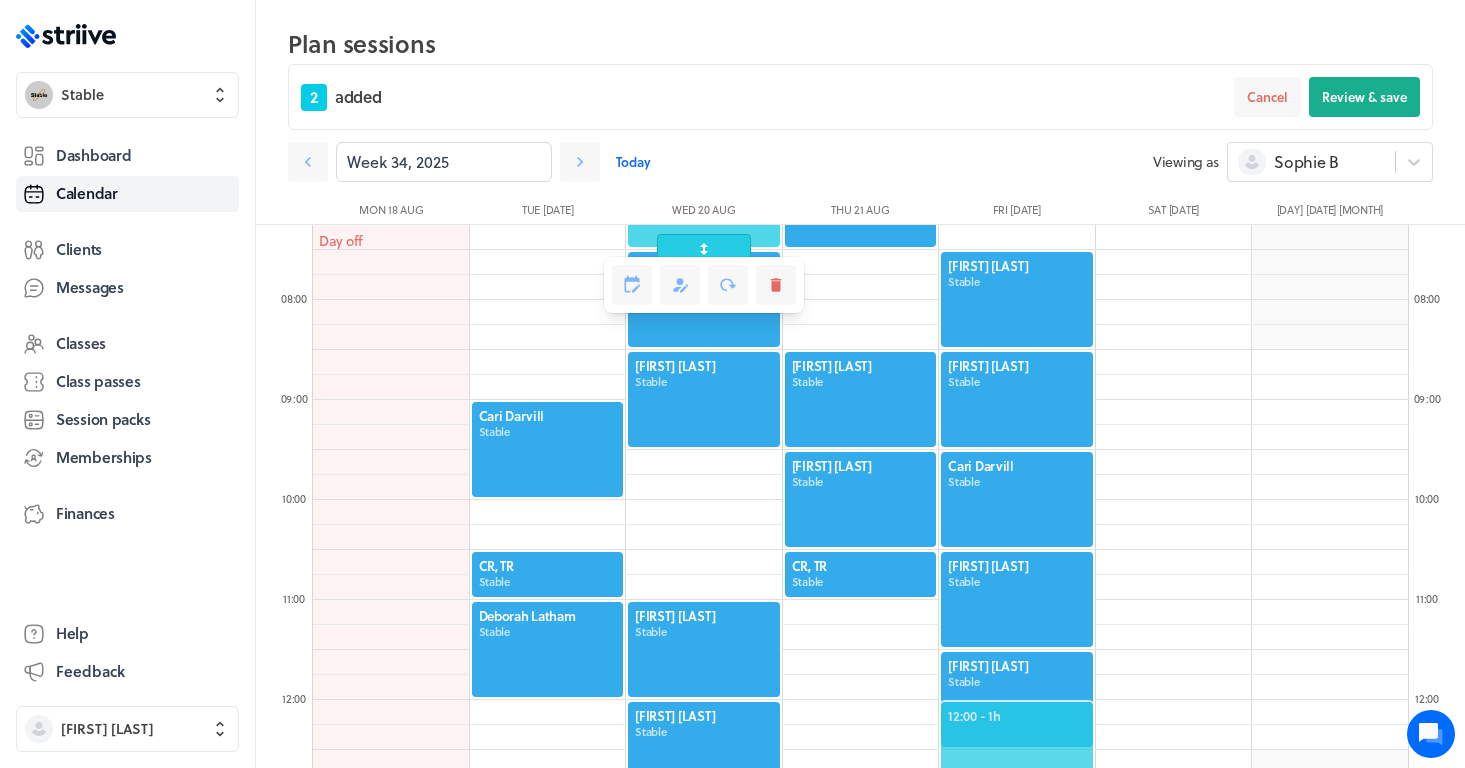 scroll, scrollTop: 572, scrollLeft: 0, axis: vertical 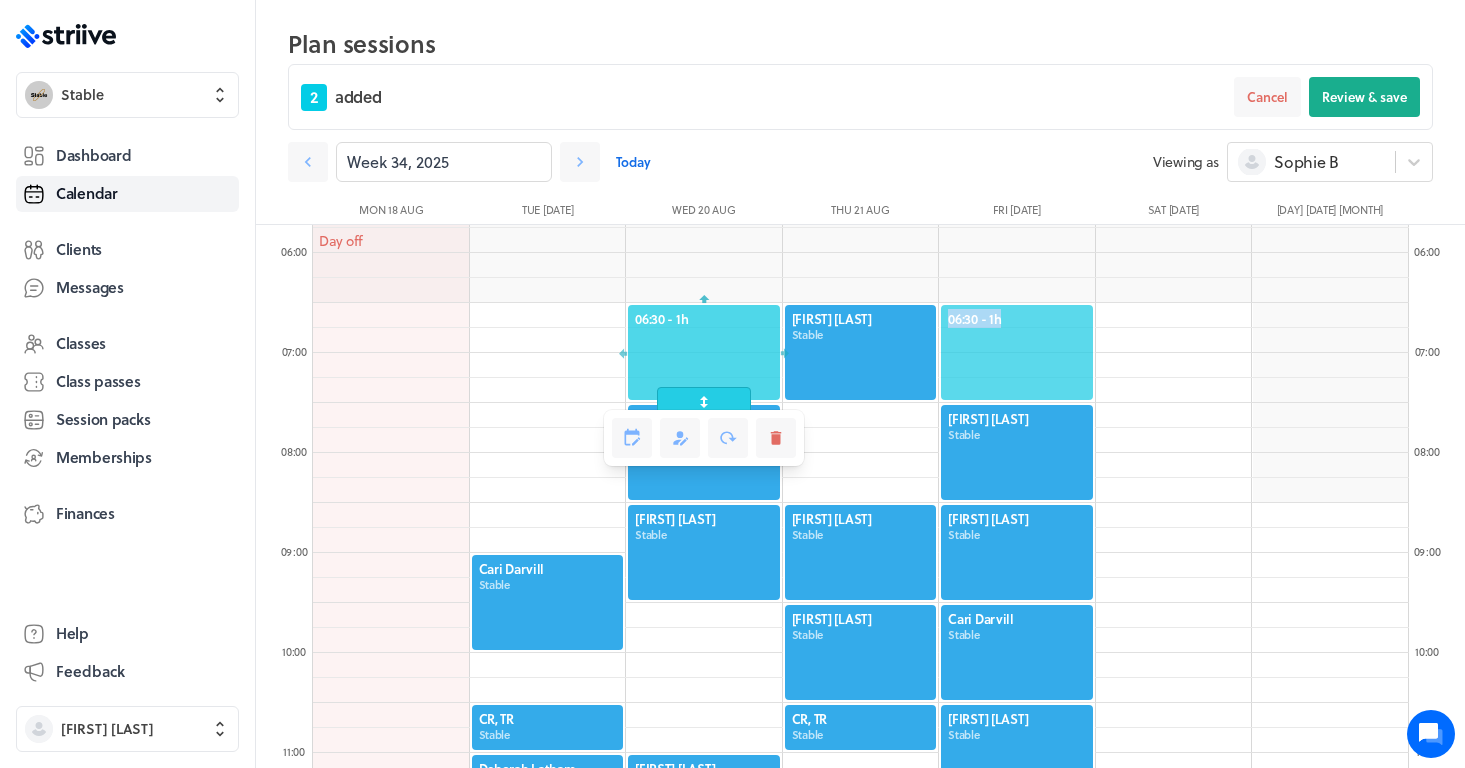 drag, startPoint x: 1040, startPoint y: 336, endPoint x: 1037, endPoint y: 316, distance: 20.22375 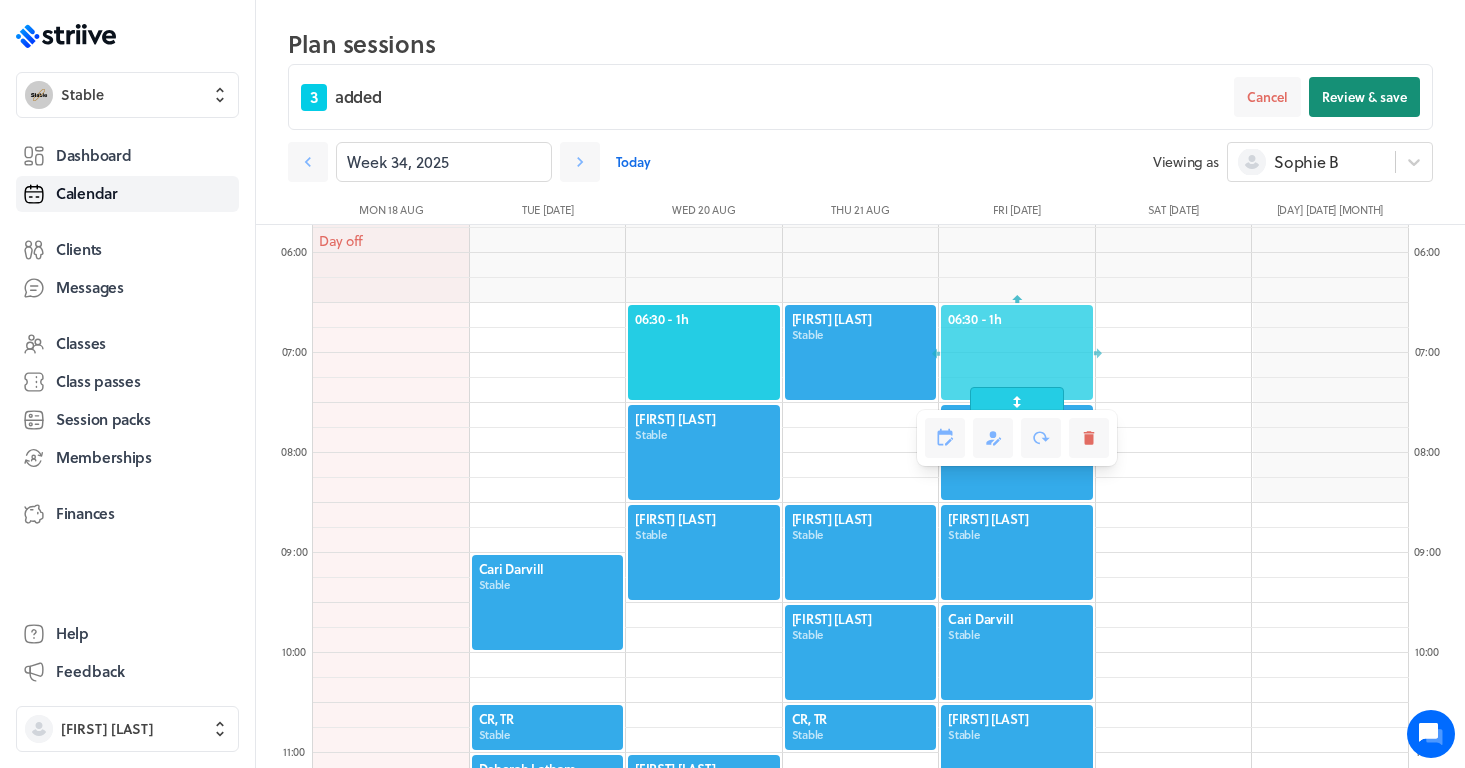 click on "Review & save" at bounding box center (1364, 97) 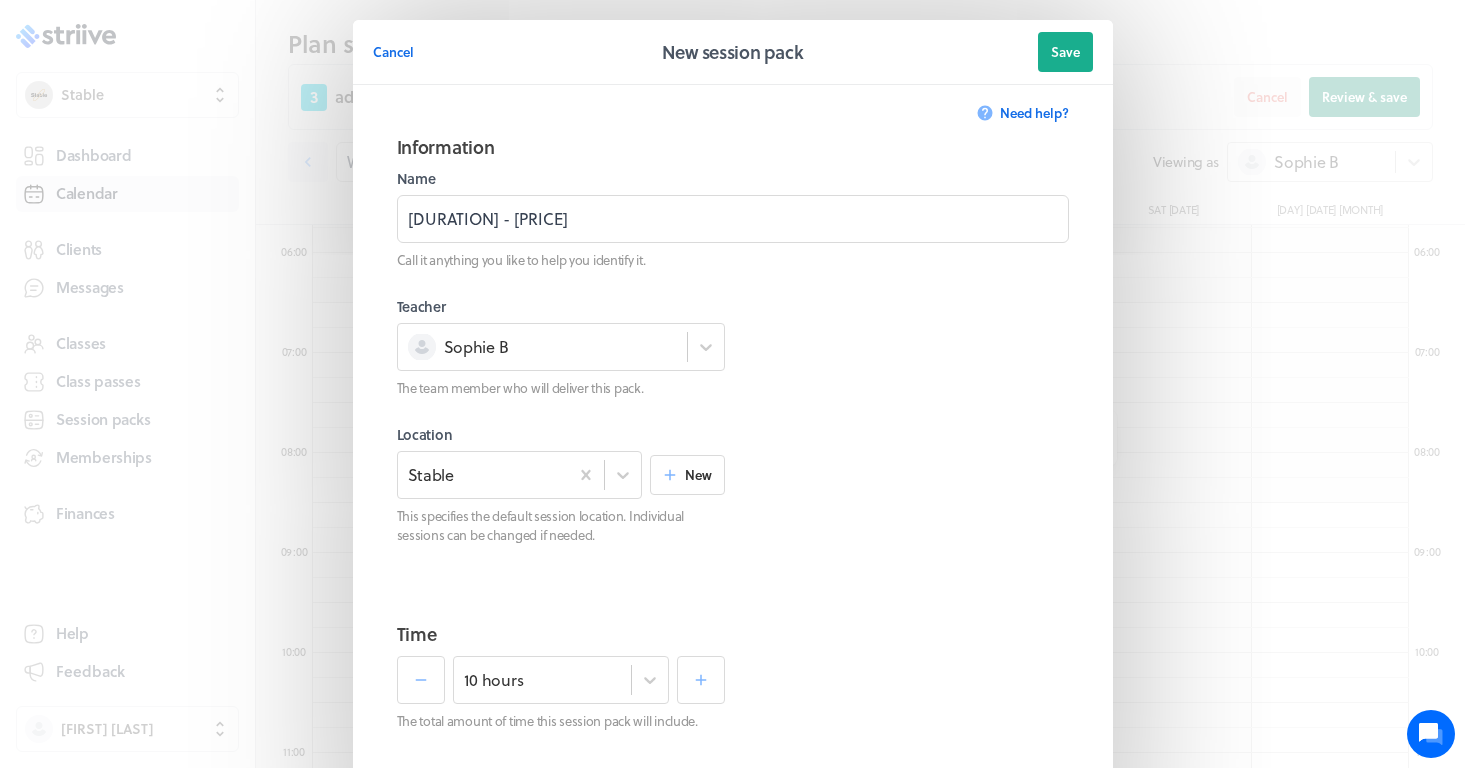 scroll, scrollTop: 849, scrollLeft: 0, axis: vertical 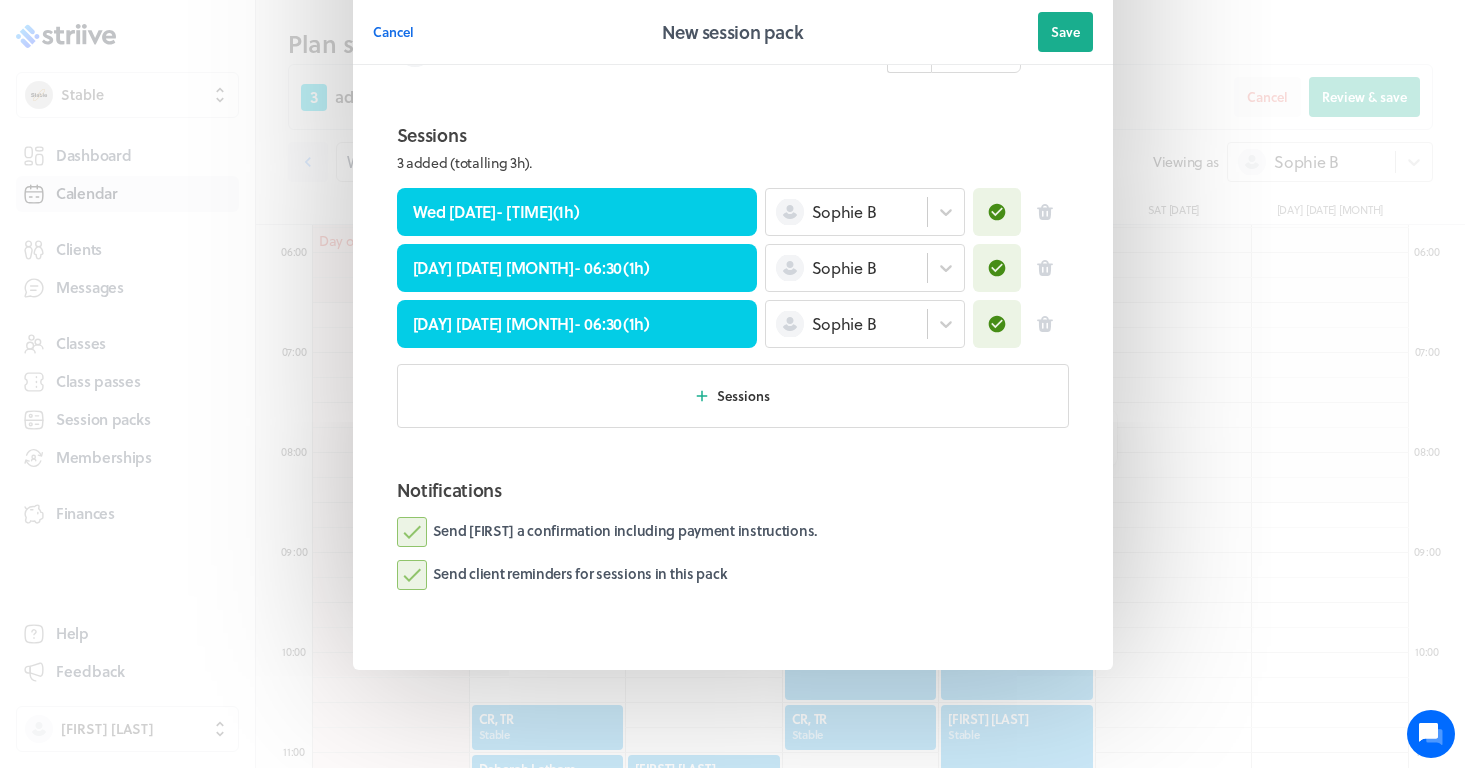 click on "Send [FIRST] a confirmation including payment instructions." at bounding box center (607, 532) 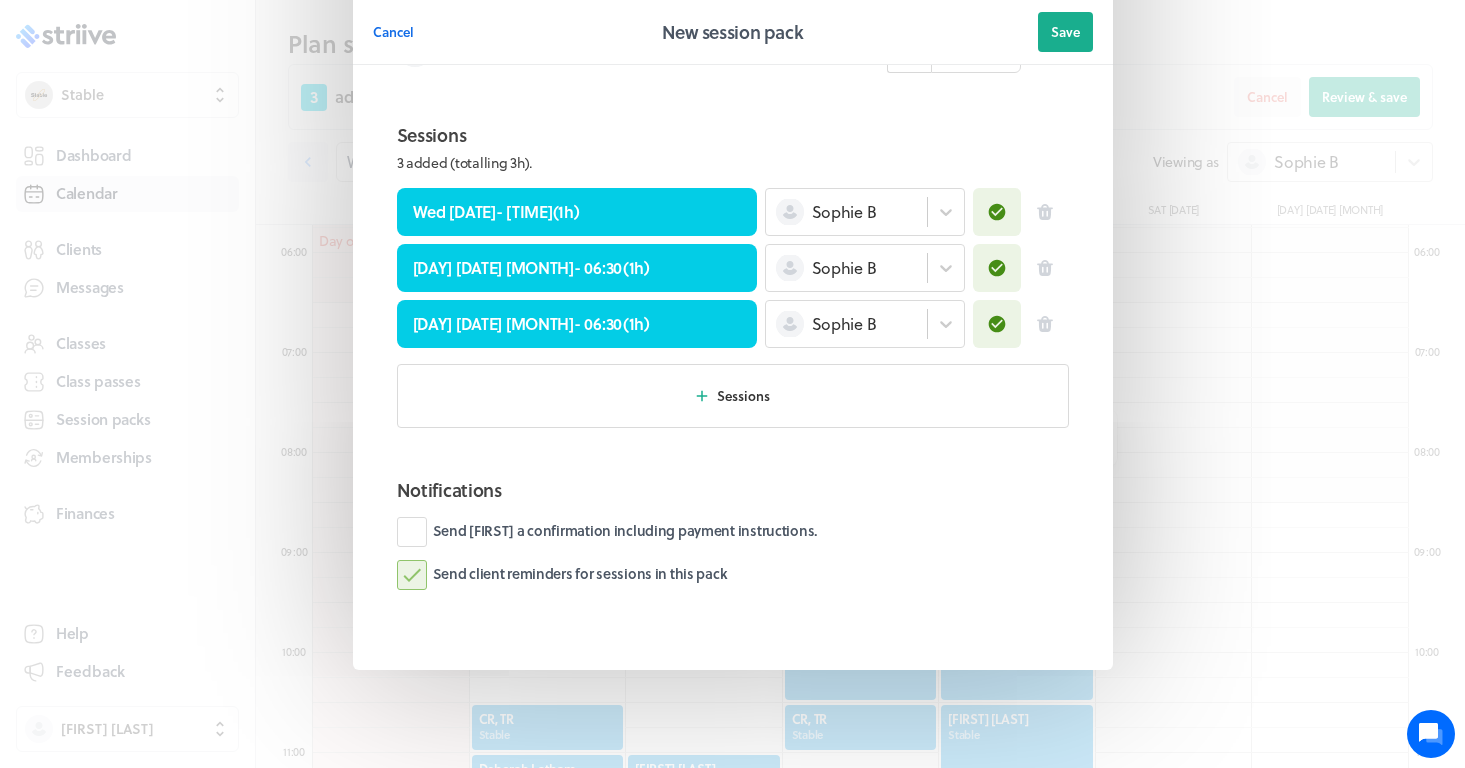 click on "Send client reminders for sessions in this pack" at bounding box center [562, 575] 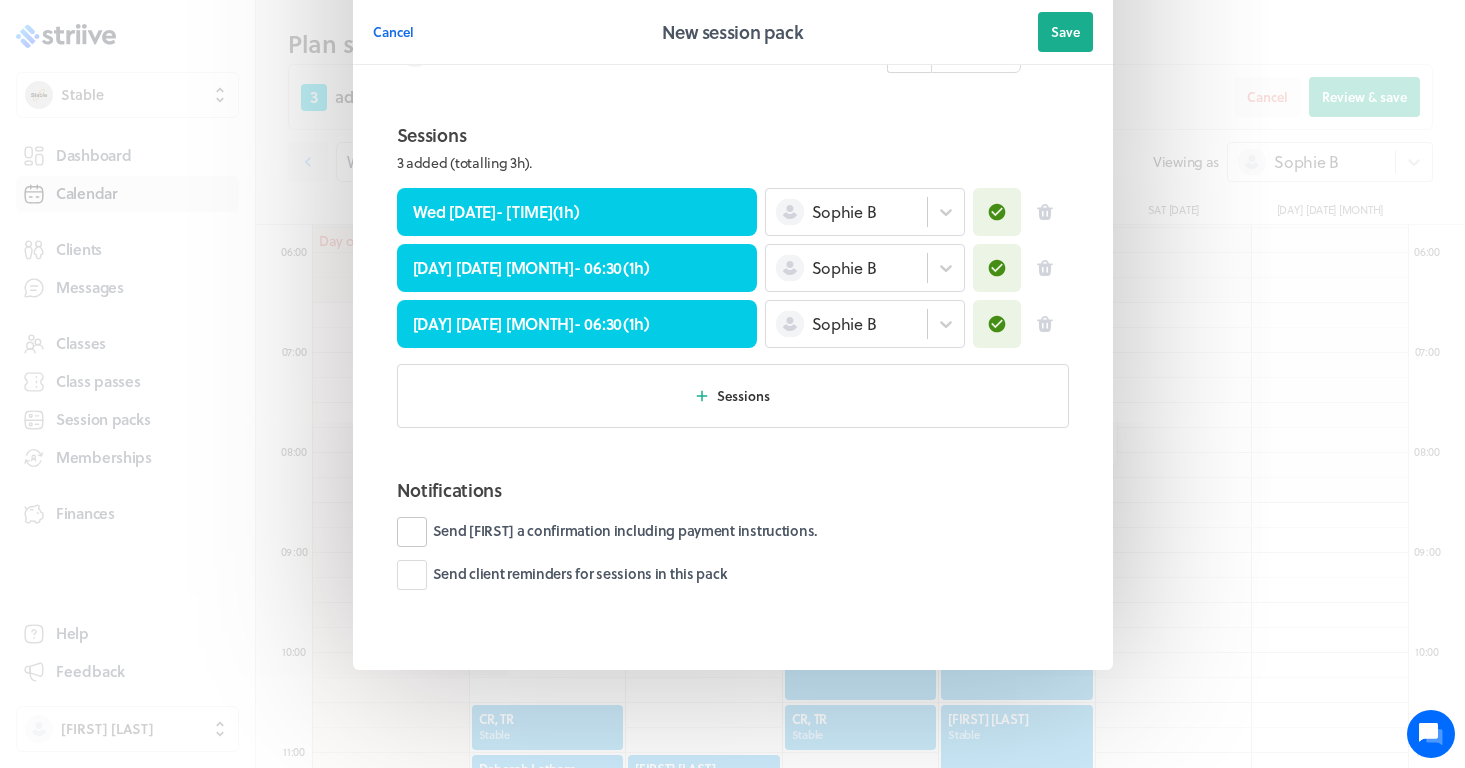 click on "Send [FIRST] a confirmation including payment instructions." at bounding box center [607, 532] 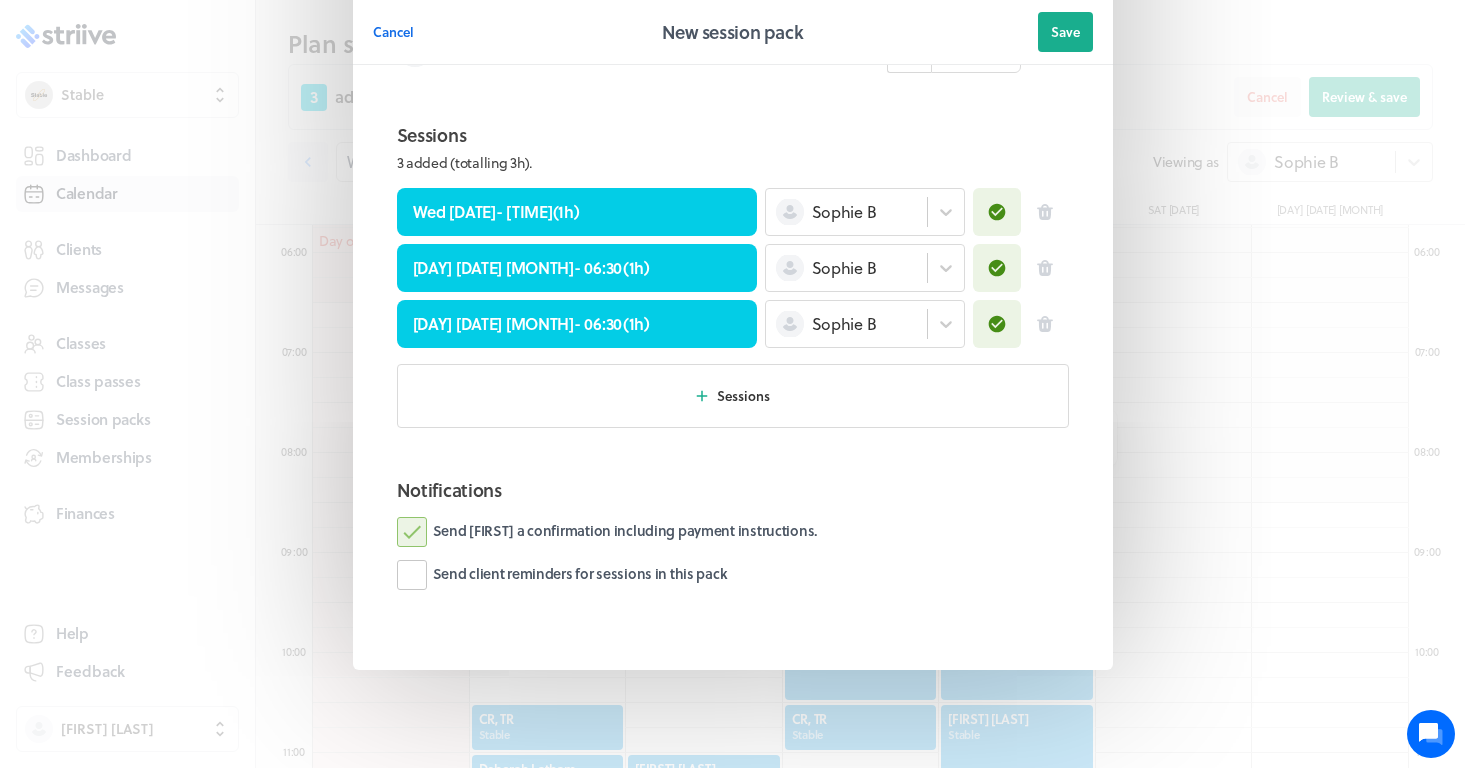 click on "Send client reminders for sessions in this pack" at bounding box center [562, 575] 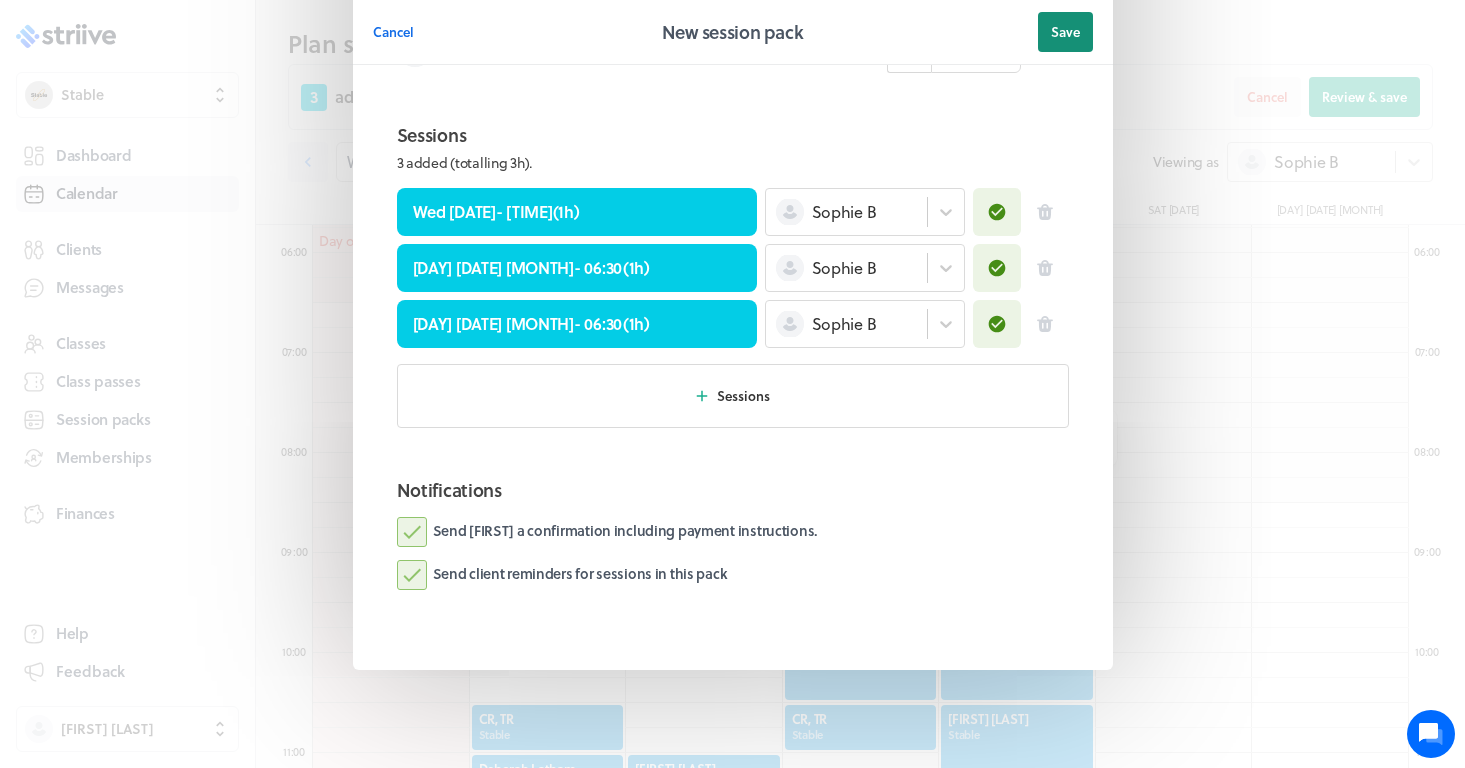 click on "Save" at bounding box center [1065, 32] 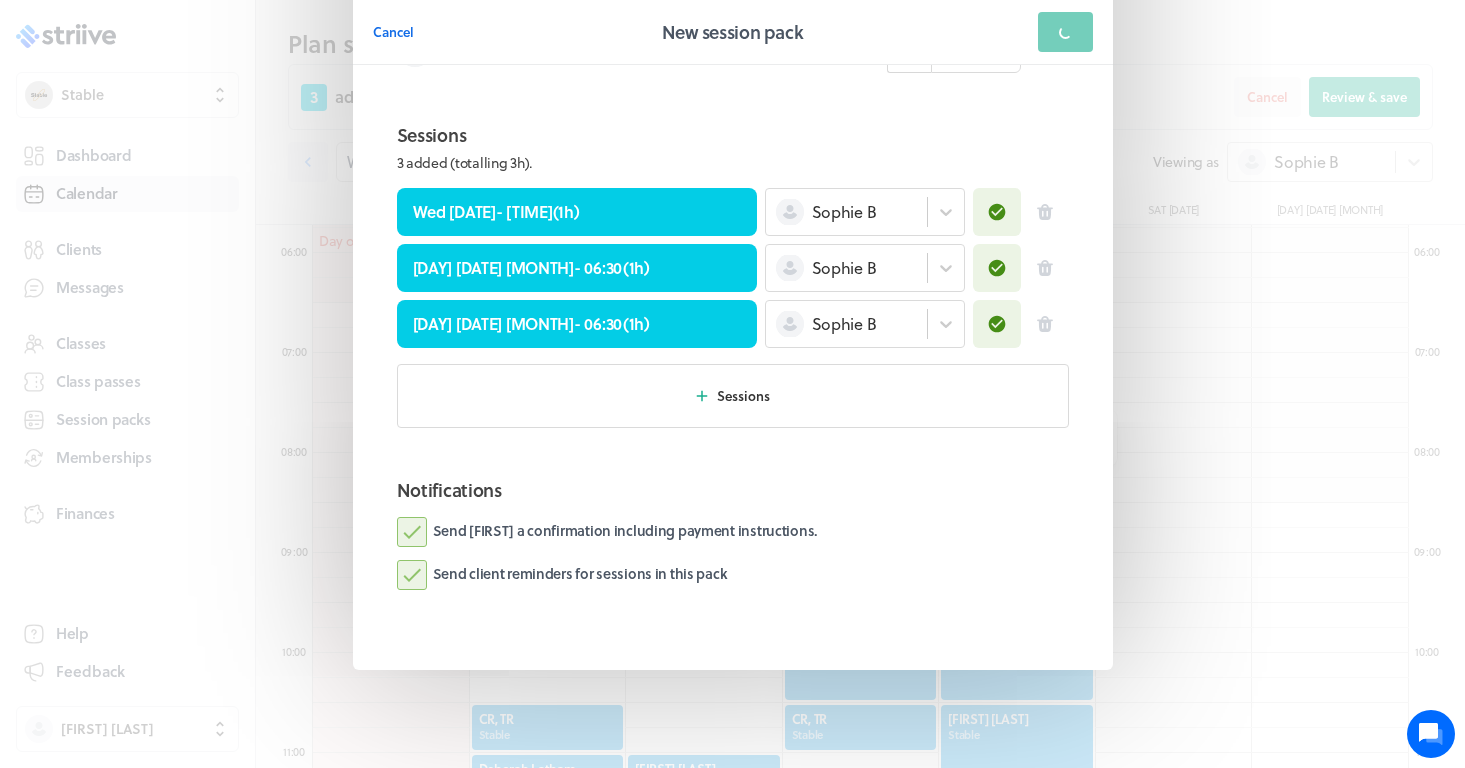 scroll, scrollTop: 0, scrollLeft: 0, axis: both 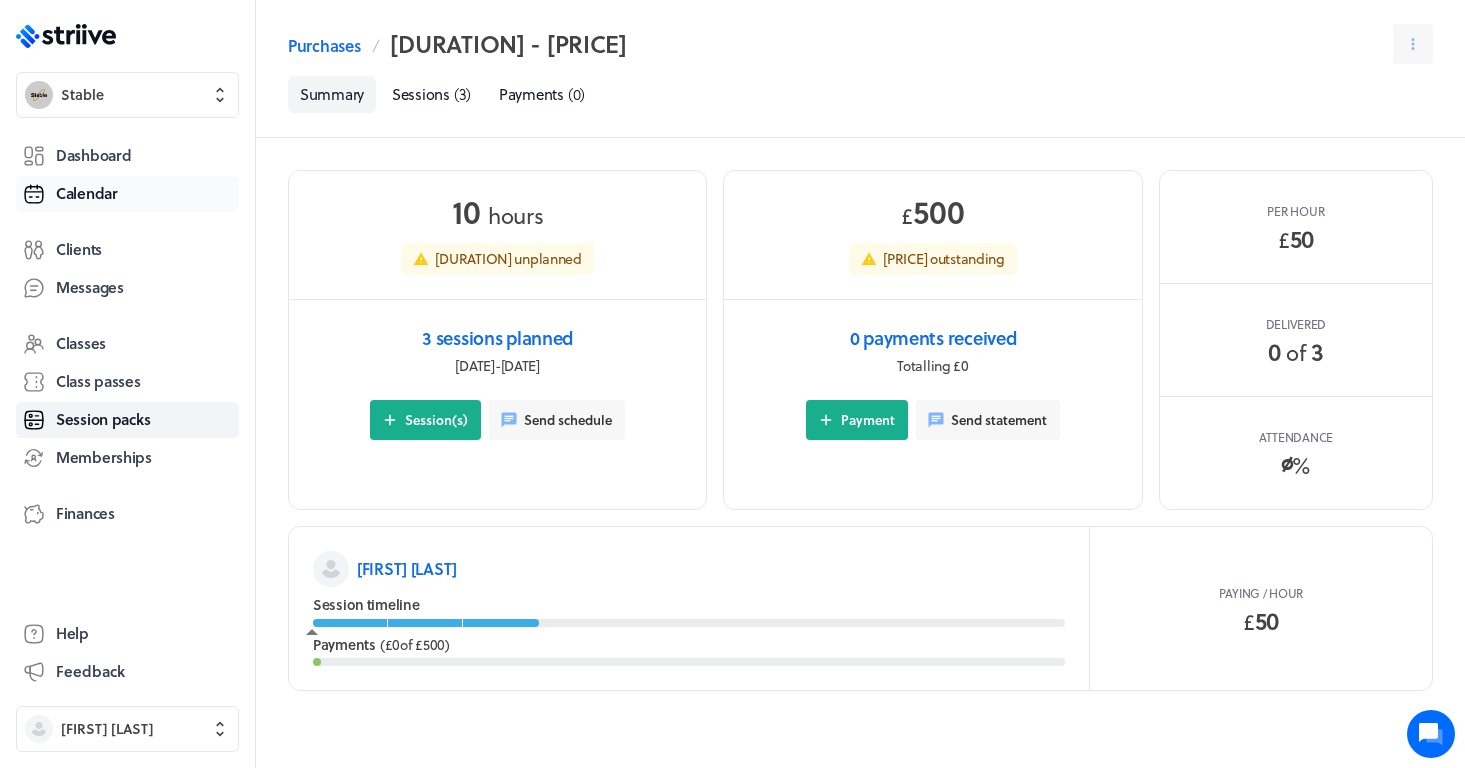 click on "Calendar" at bounding box center (87, 193) 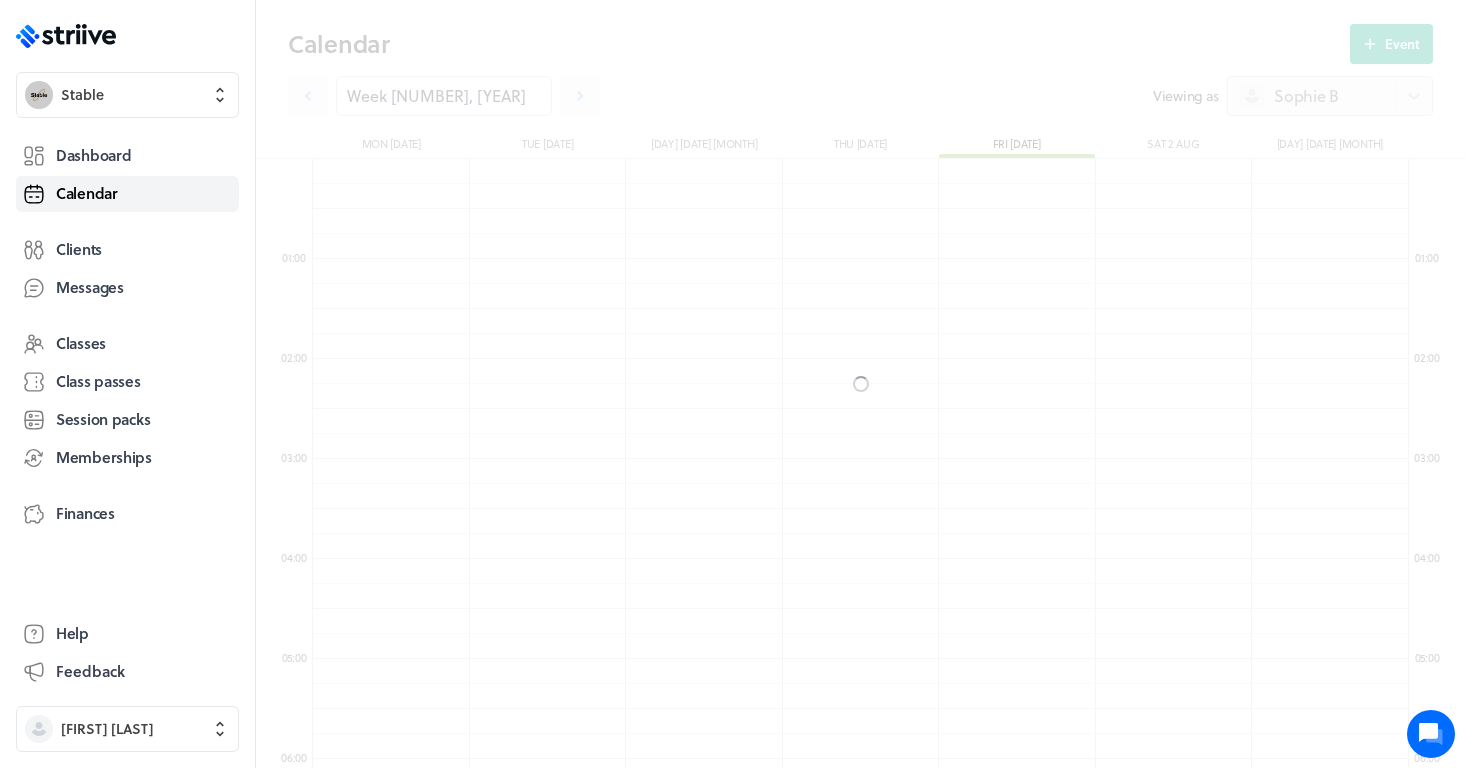 scroll, scrollTop: 600, scrollLeft: 0, axis: vertical 